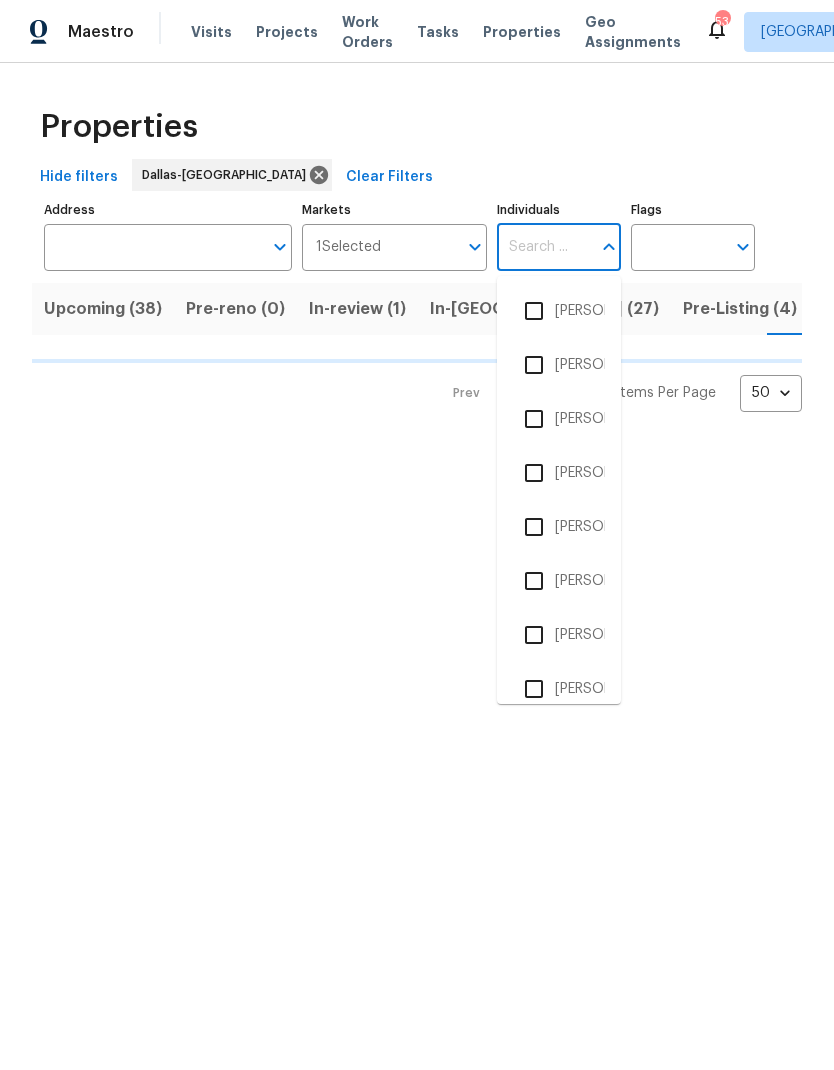 scroll, scrollTop: 0, scrollLeft: 0, axis: both 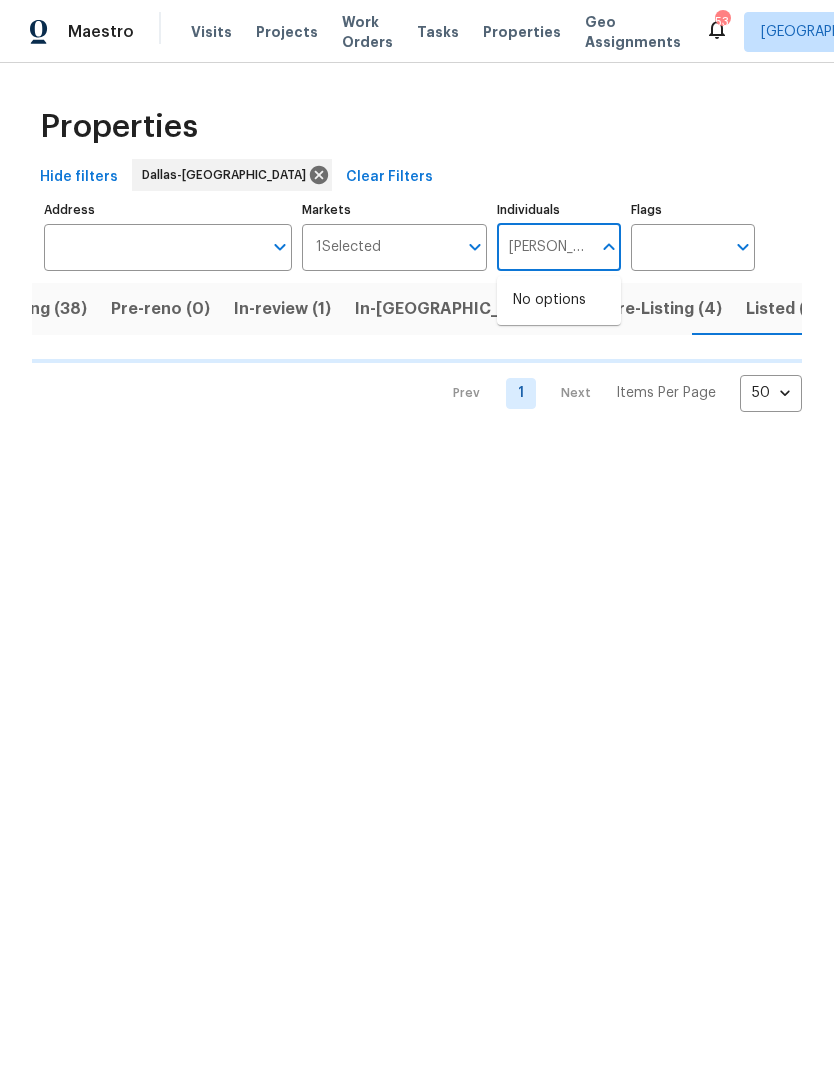 type on "[PERSON_NAME]" 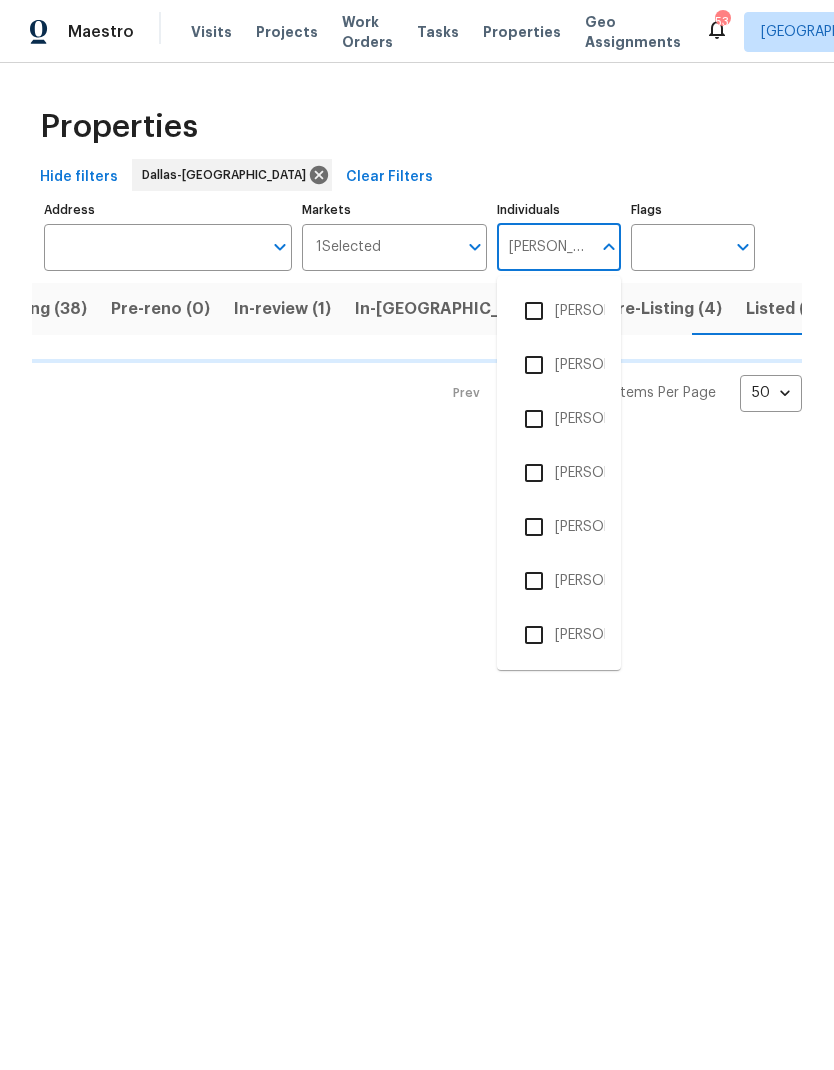 click at bounding box center [534, 527] 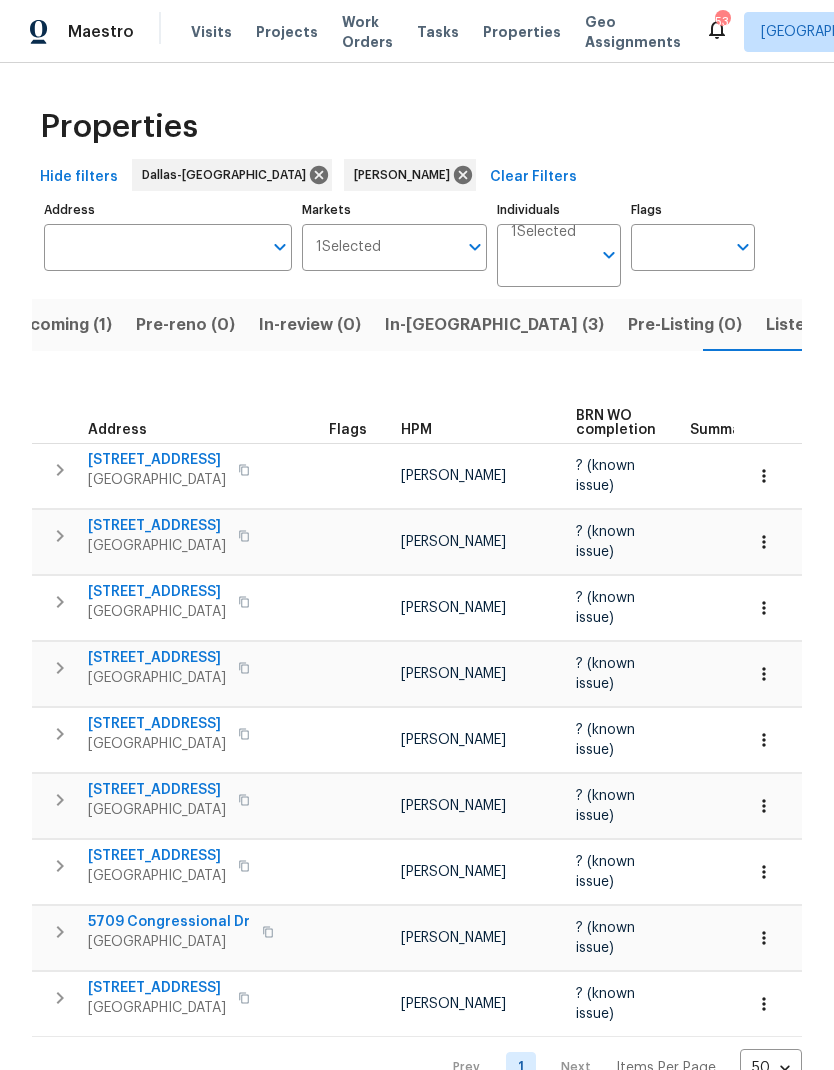 click on "Upcoming (1)" at bounding box center (60, 325) 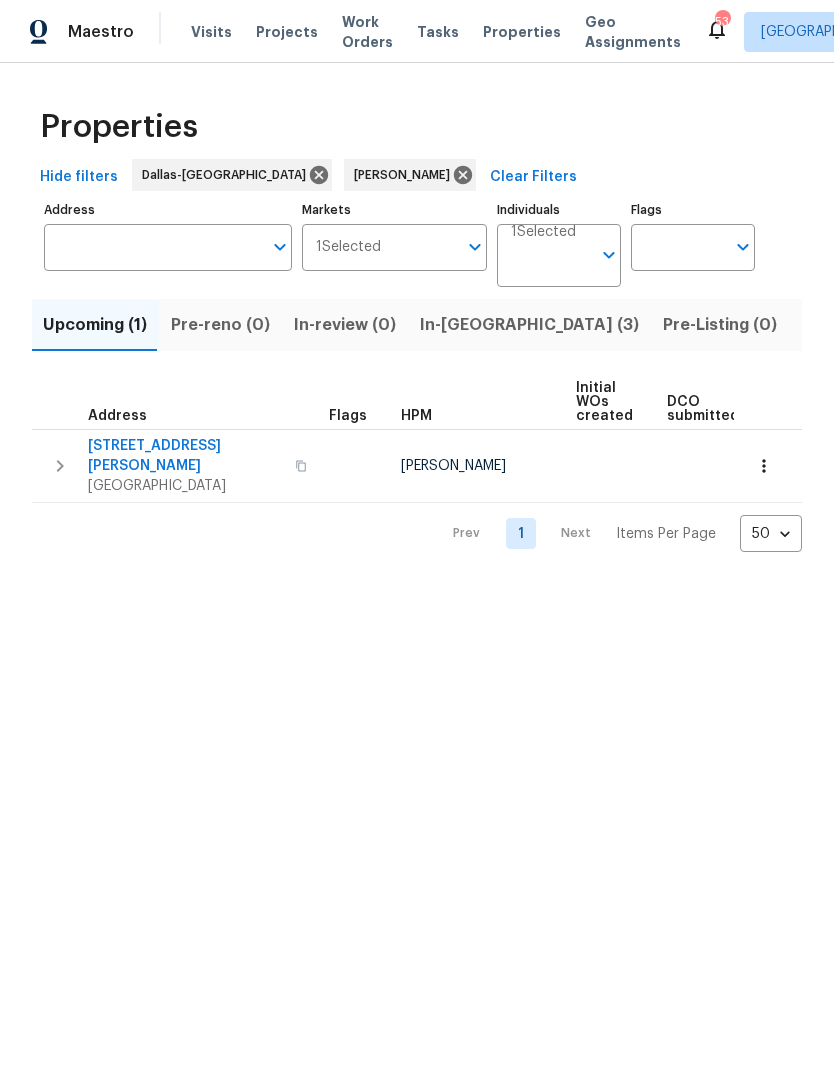 scroll, scrollTop: 0, scrollLeft: 0, axis: both 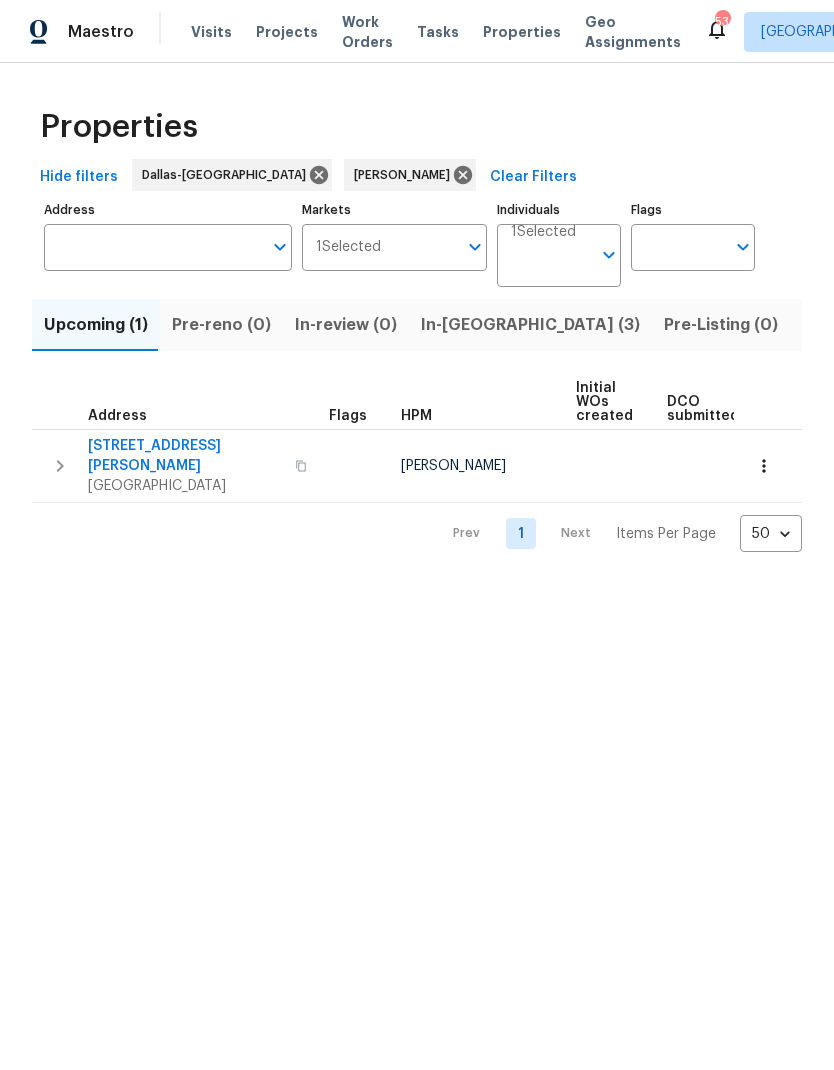 click 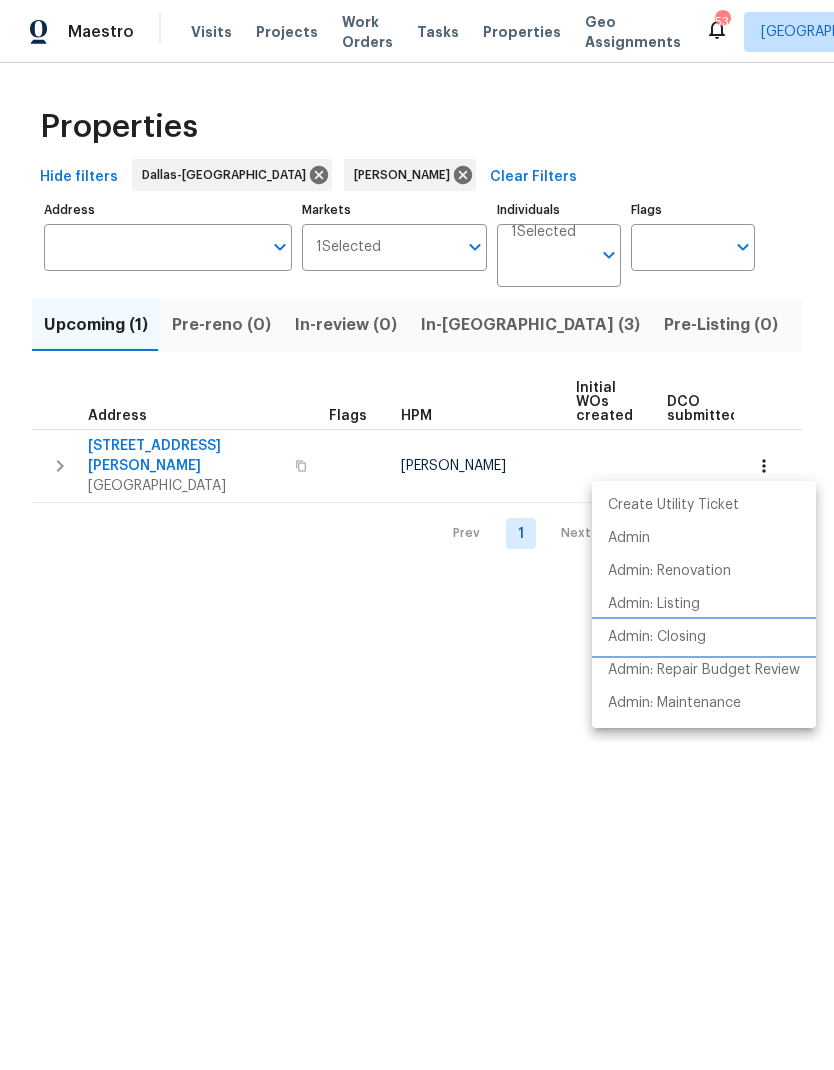click on "Admin: Closing" at bounding box center (657, 637) 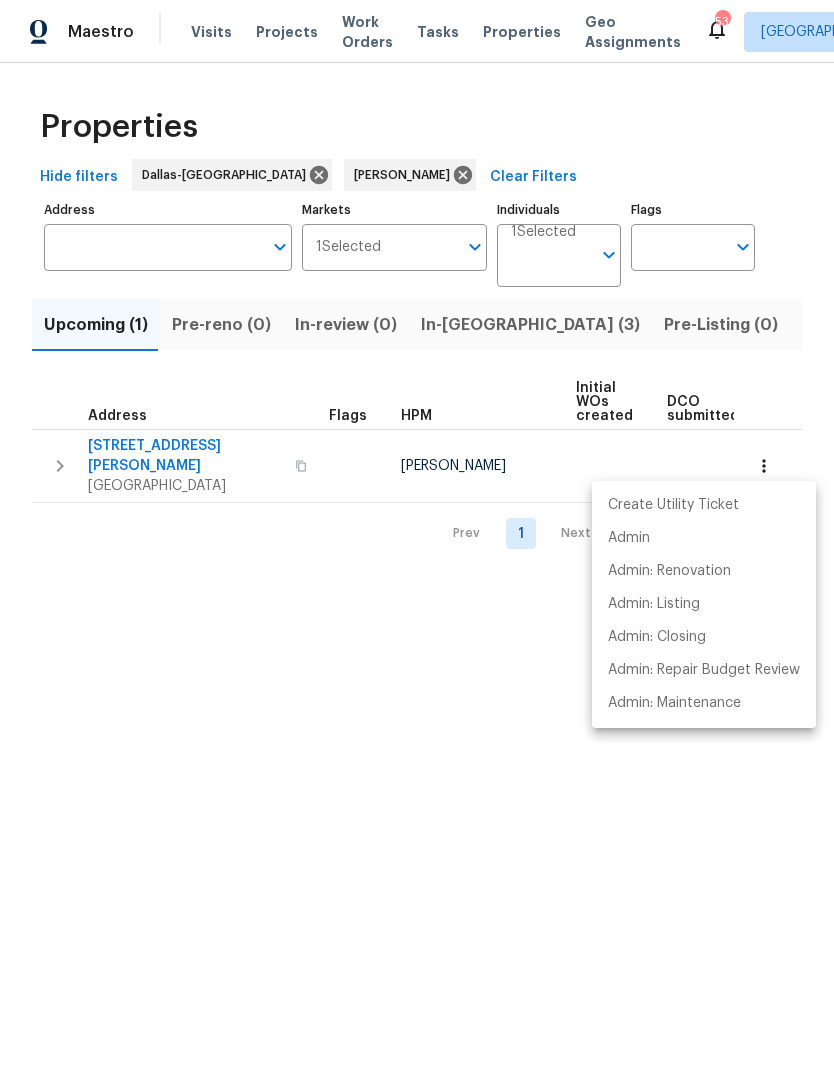 click at bounding box center (417, 535) 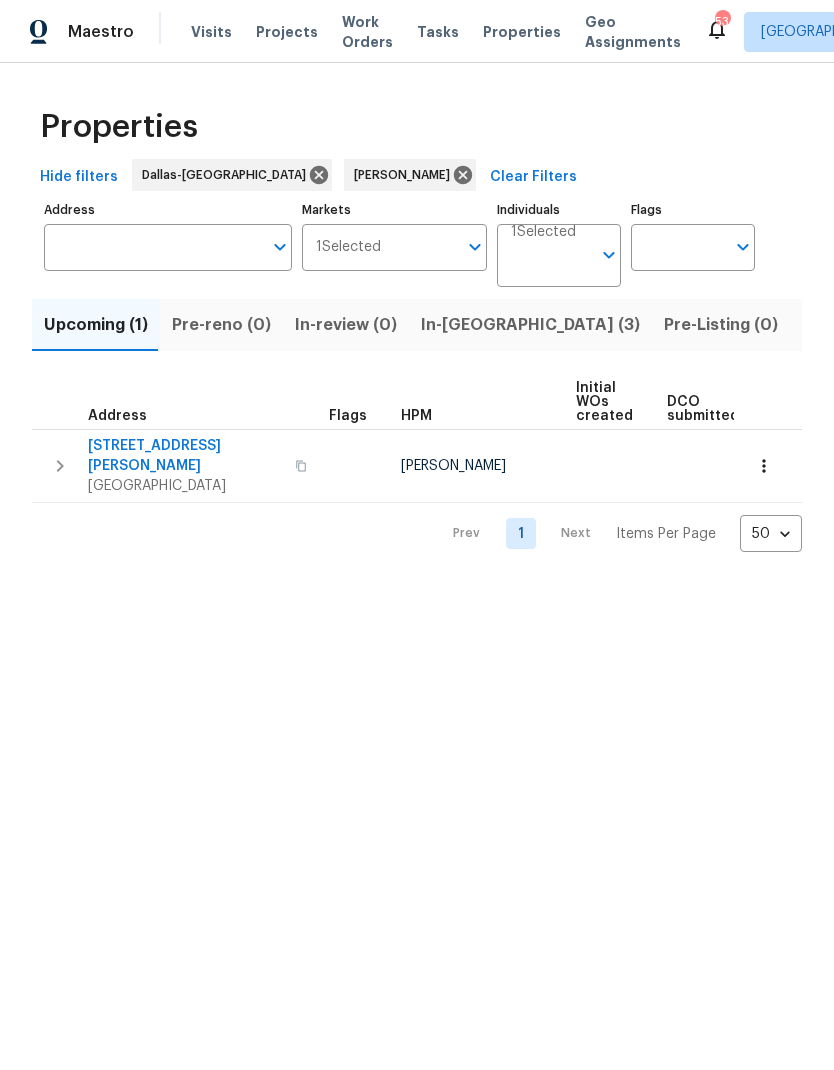 click on "In-reno (3)" at bounding box center (530, 325) 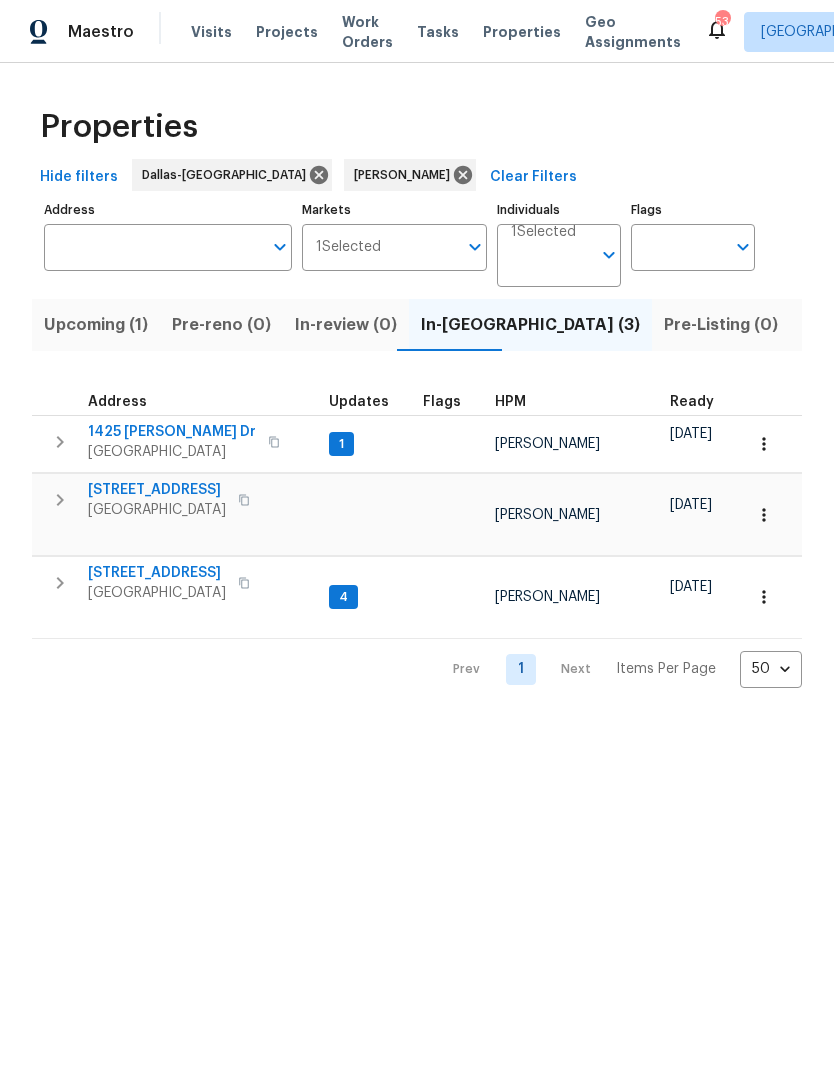 scroll, scrollTop: 16, scrollLeft: 0, axis: vertical 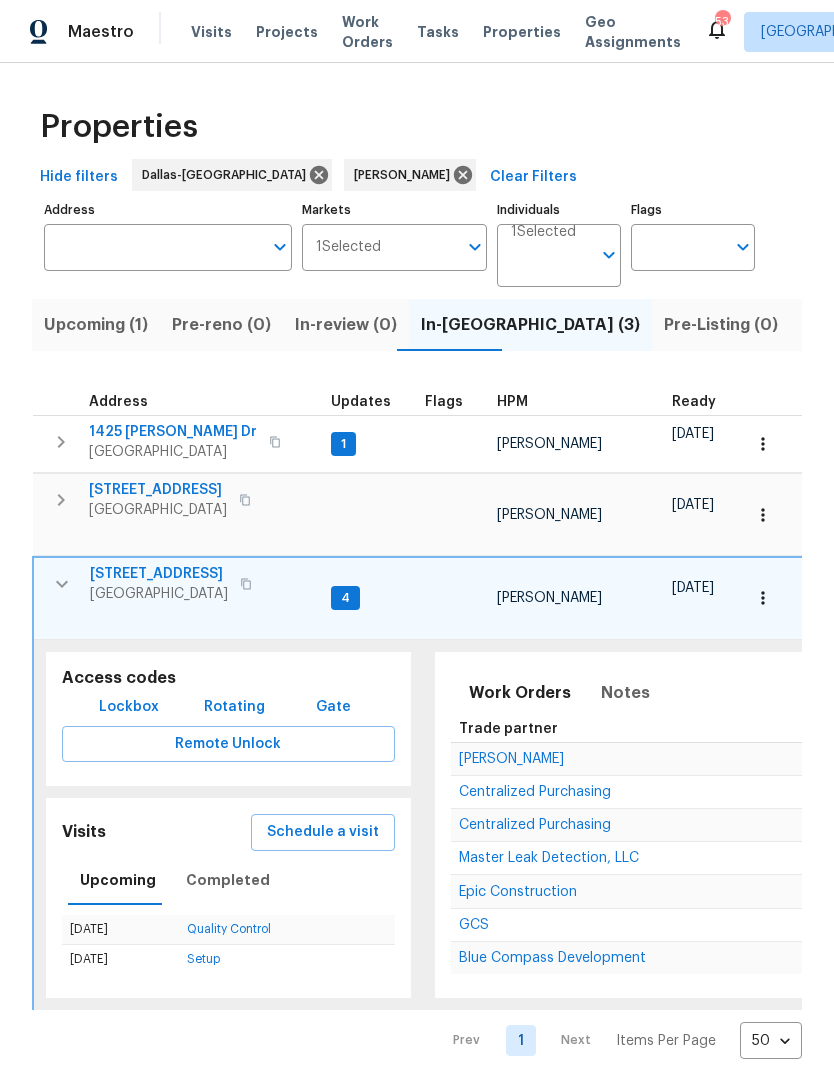 click on "Lockbox" at bounding box center [129, 707] 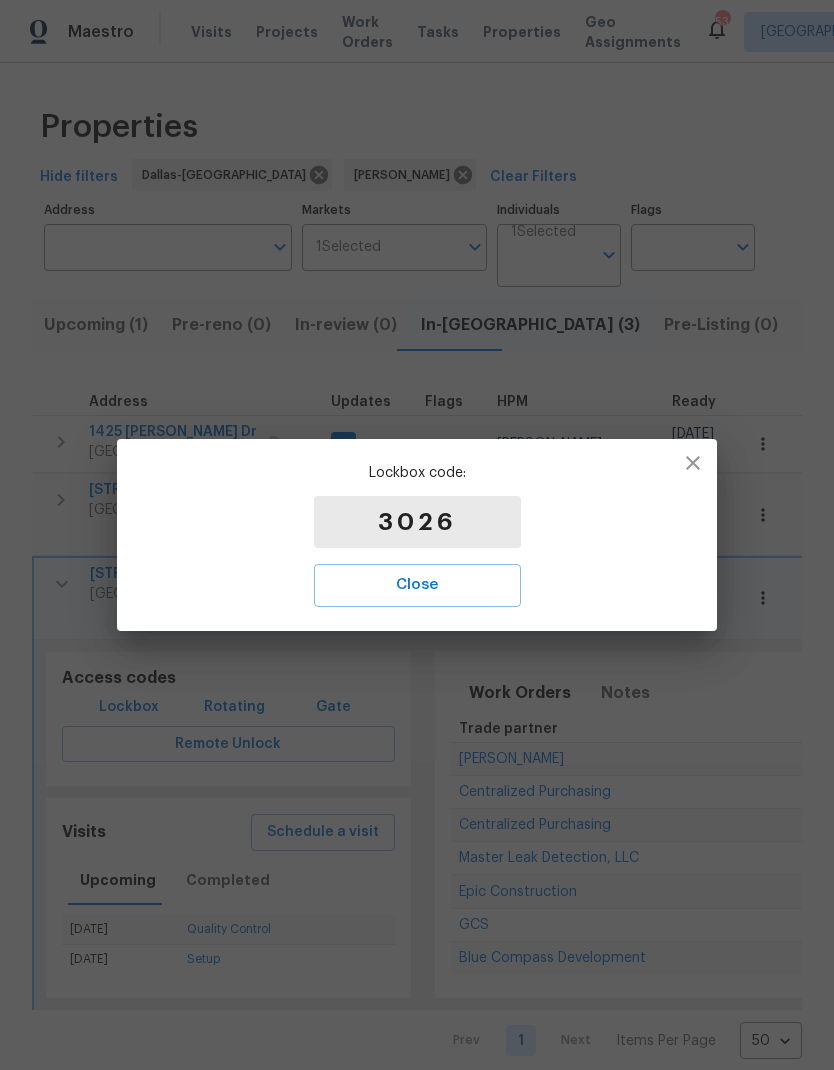 click on "Close" at bounding box center (417, 585) 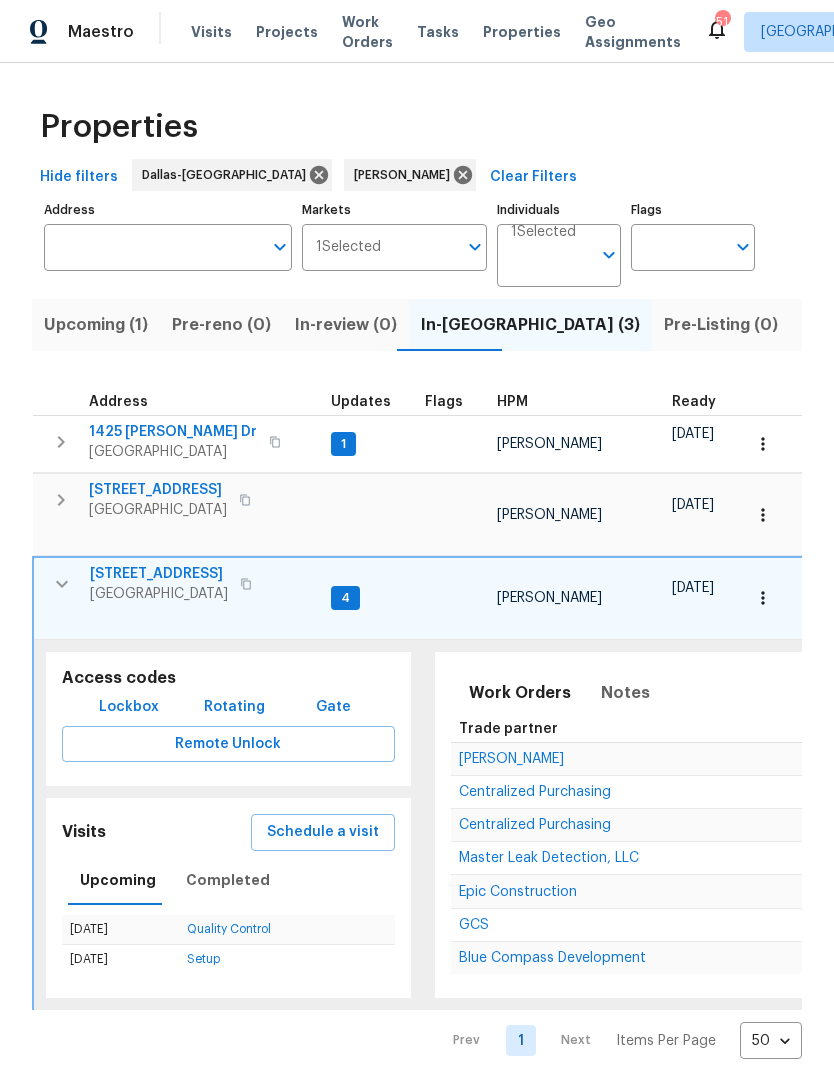 click on "[STREET_ADDRESS]" at bounding box center [159, 574] 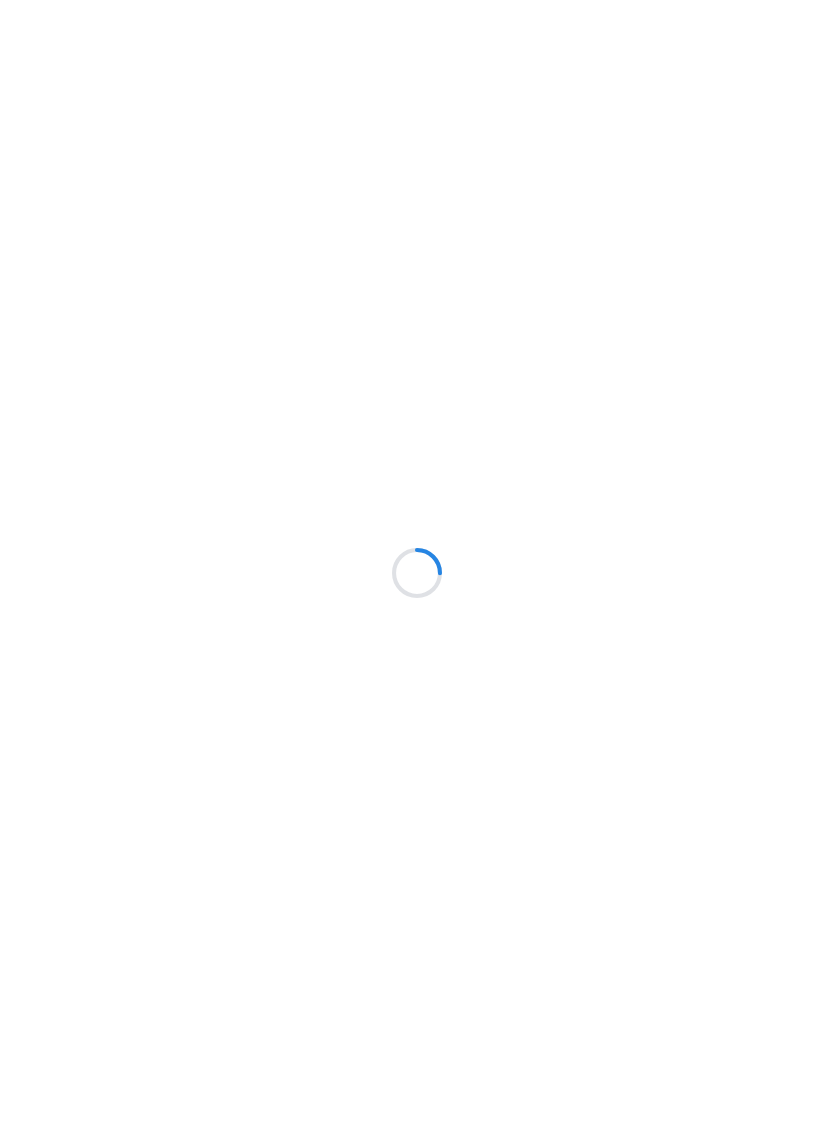 scroll, scrollTop: 0, scrollLeft: 0, axis: both 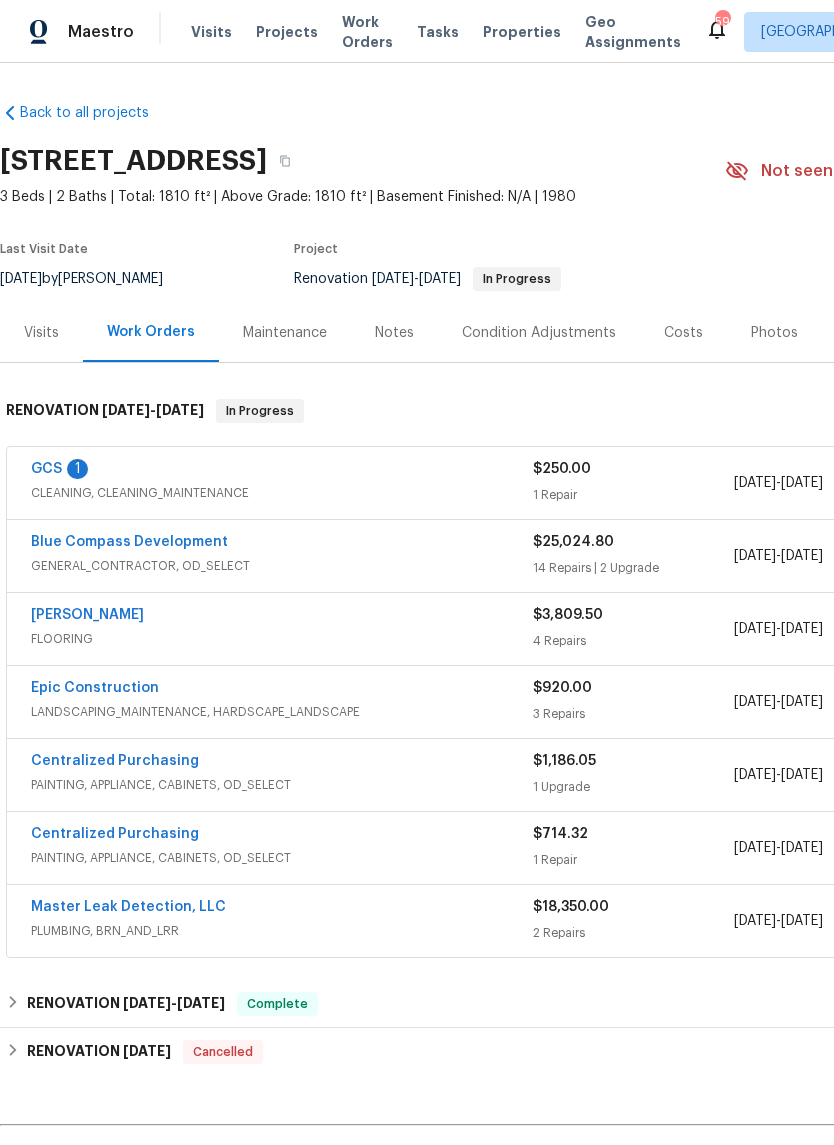 click on "Blue Compass Development" at bounding box center [129, 542] 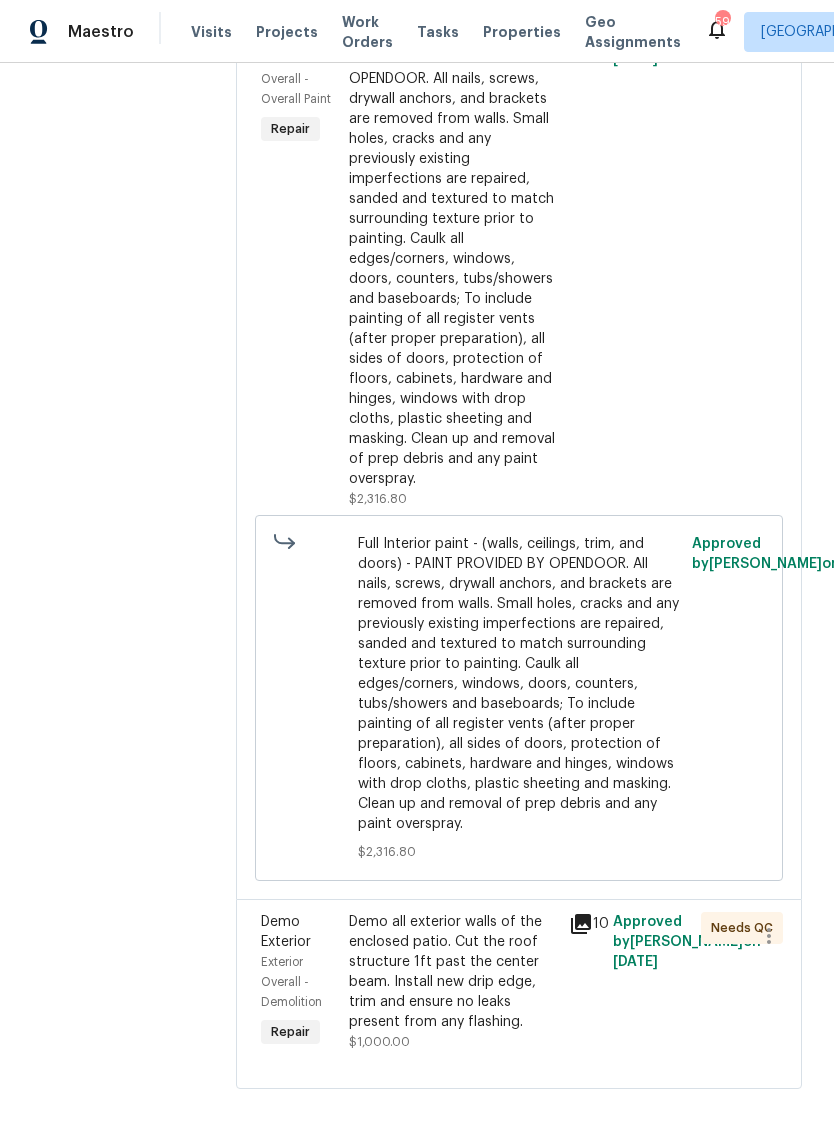 scroll, scrollTop: 4216, scrollLeft: 0, axis: vertical 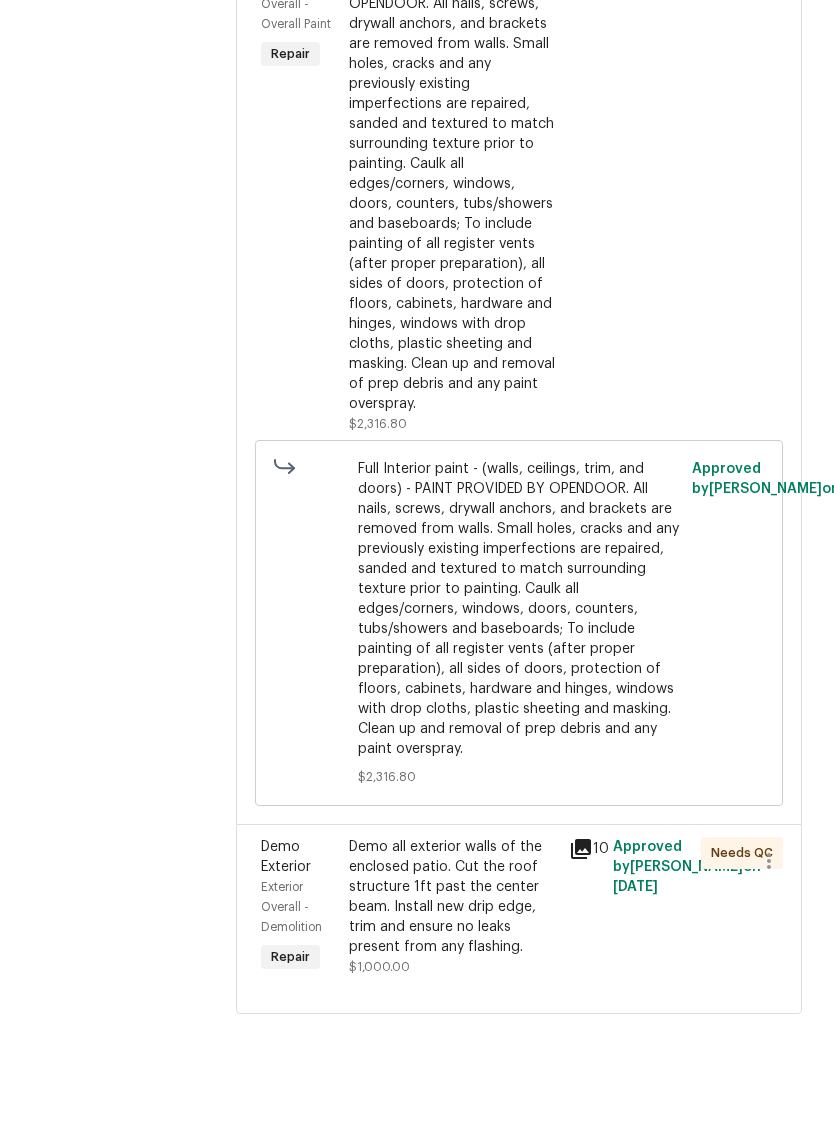 click on "Demo all exterior walls of the enclosed patio. Cut the roof structure 1ft past the center beam. Install new drip edge, trim and ensure no leaks present from any flashing." at bounding box center (453, 972) 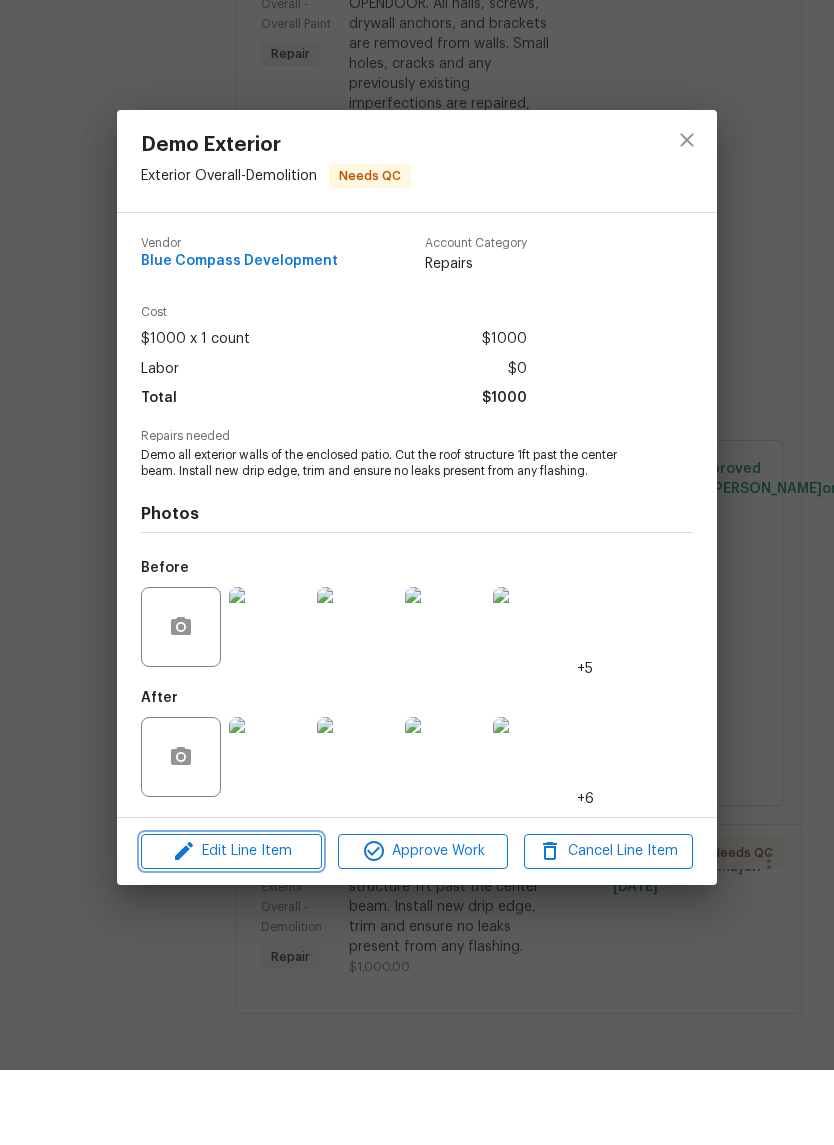 click on "Edit Line Item" at bounding box center (231, 926) 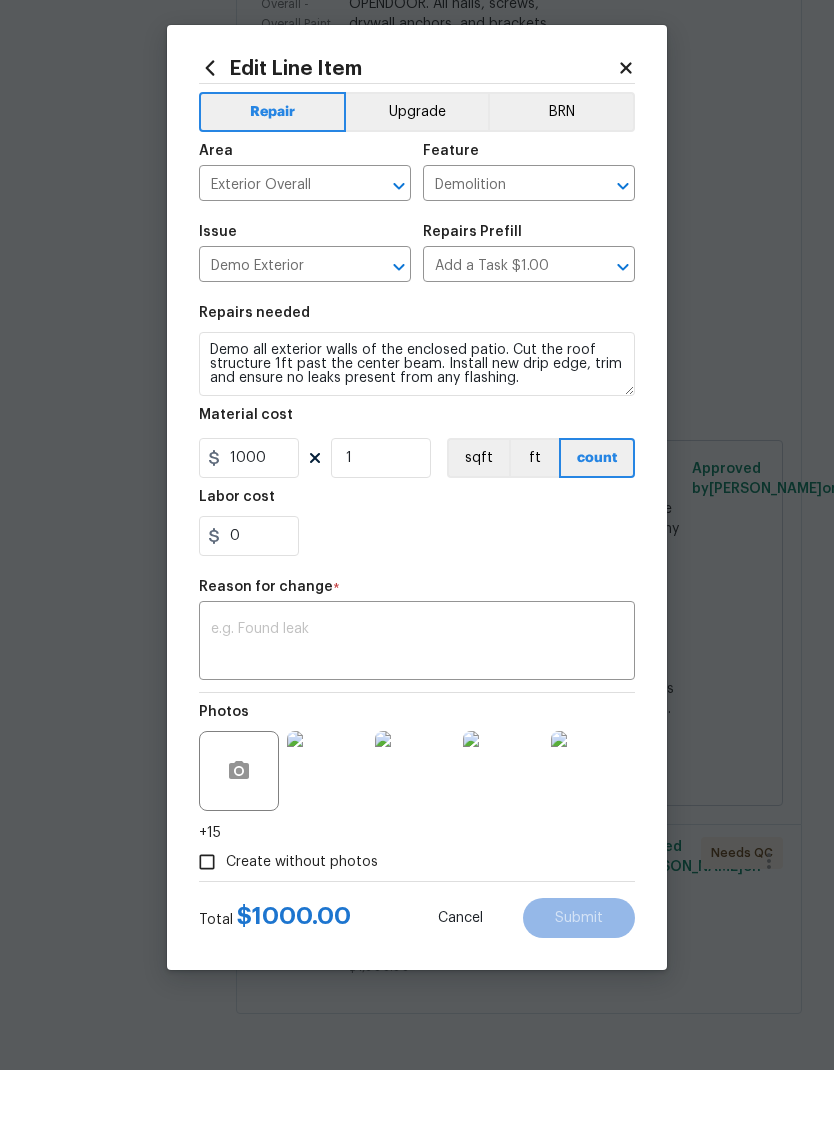 click at bounding box center [417, 718] 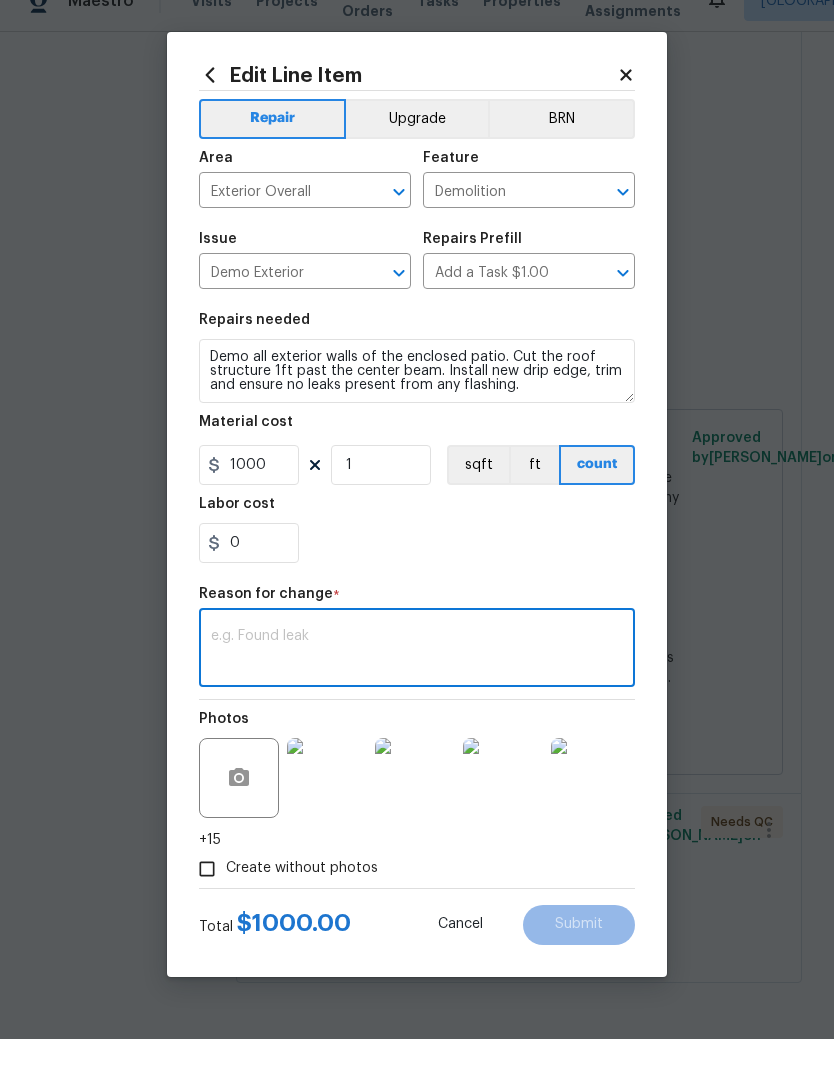 click on "0" at bounding box center (417, 574) 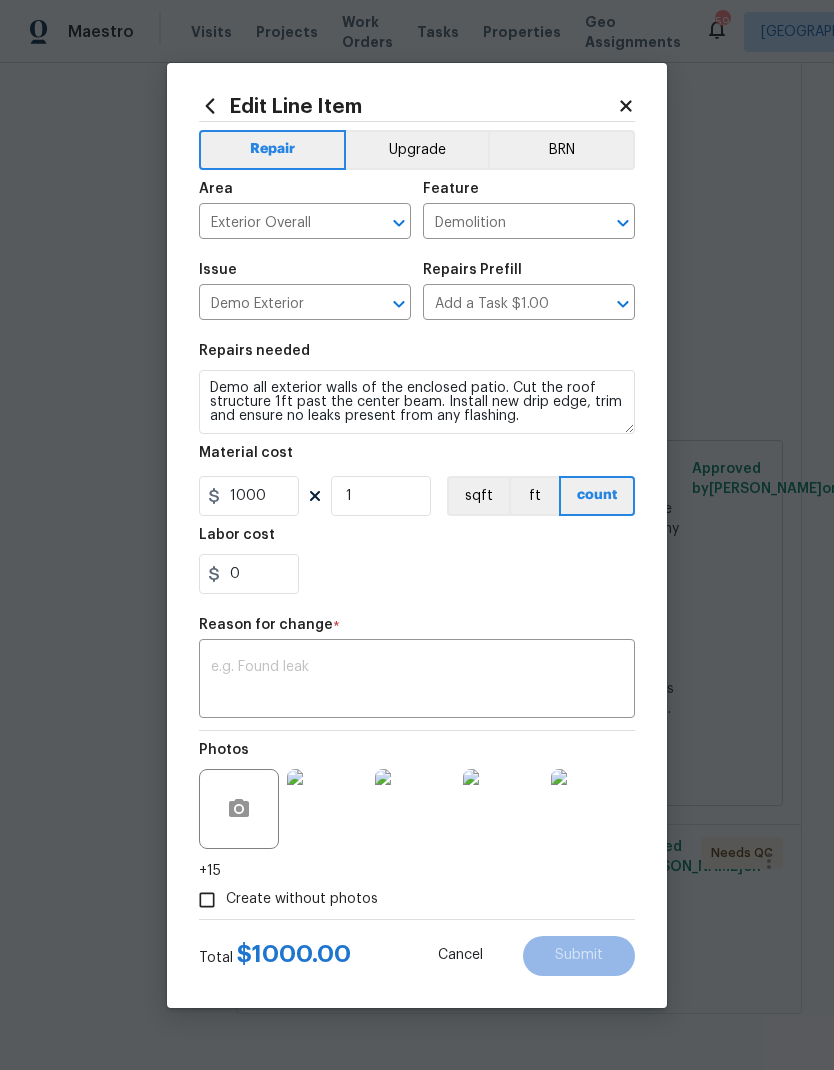 click 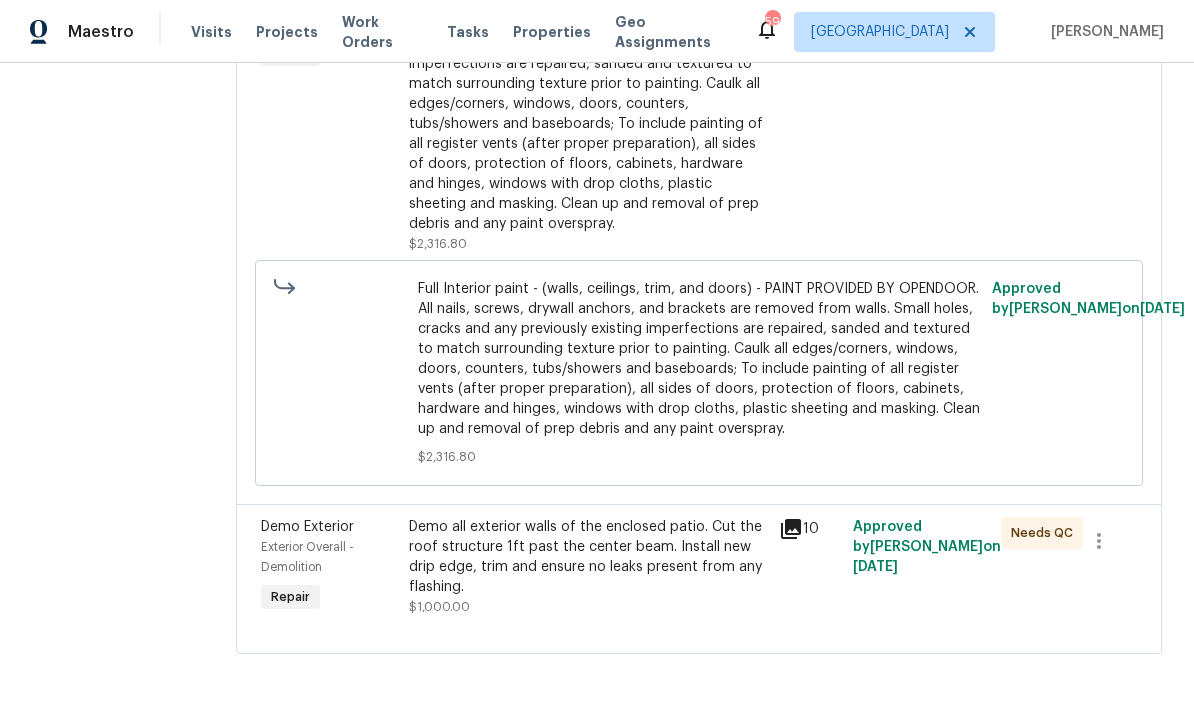 scroll, scrollTop: 3011, scrollLeft: 0, axis: vertical 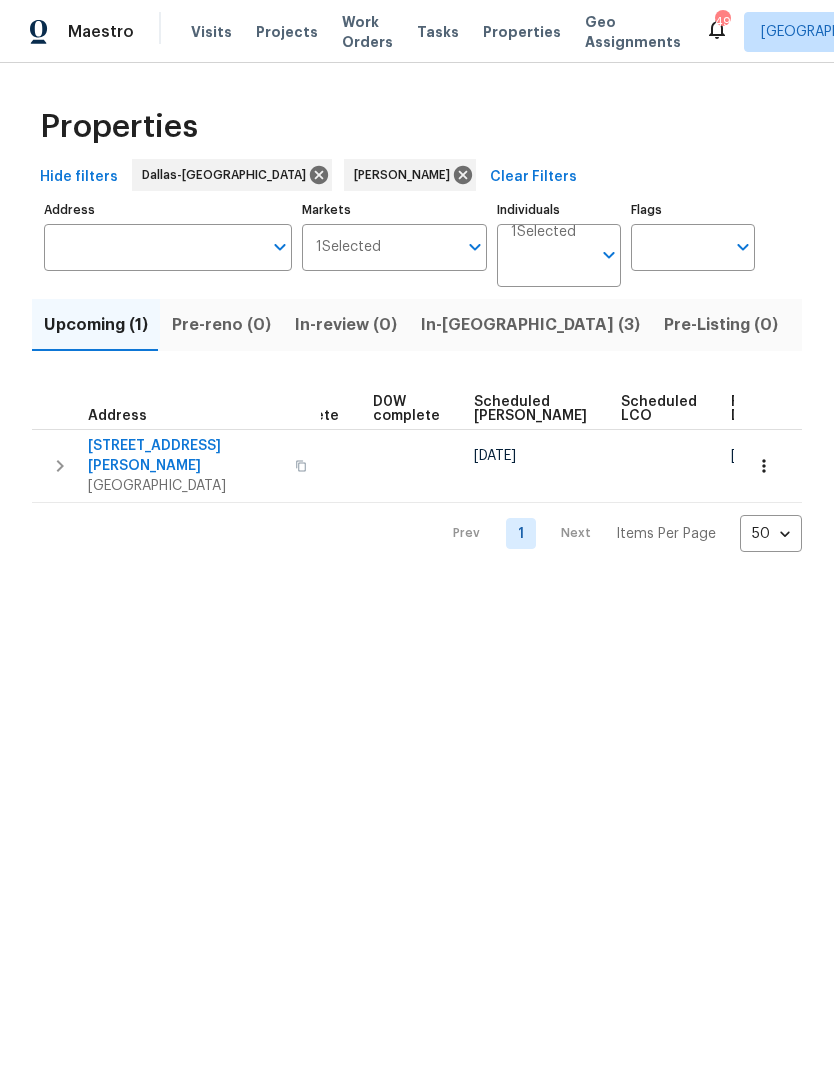 click on "In-[GEOGRAPHIC_DATA] (3)" at bounding box center (530, 325) 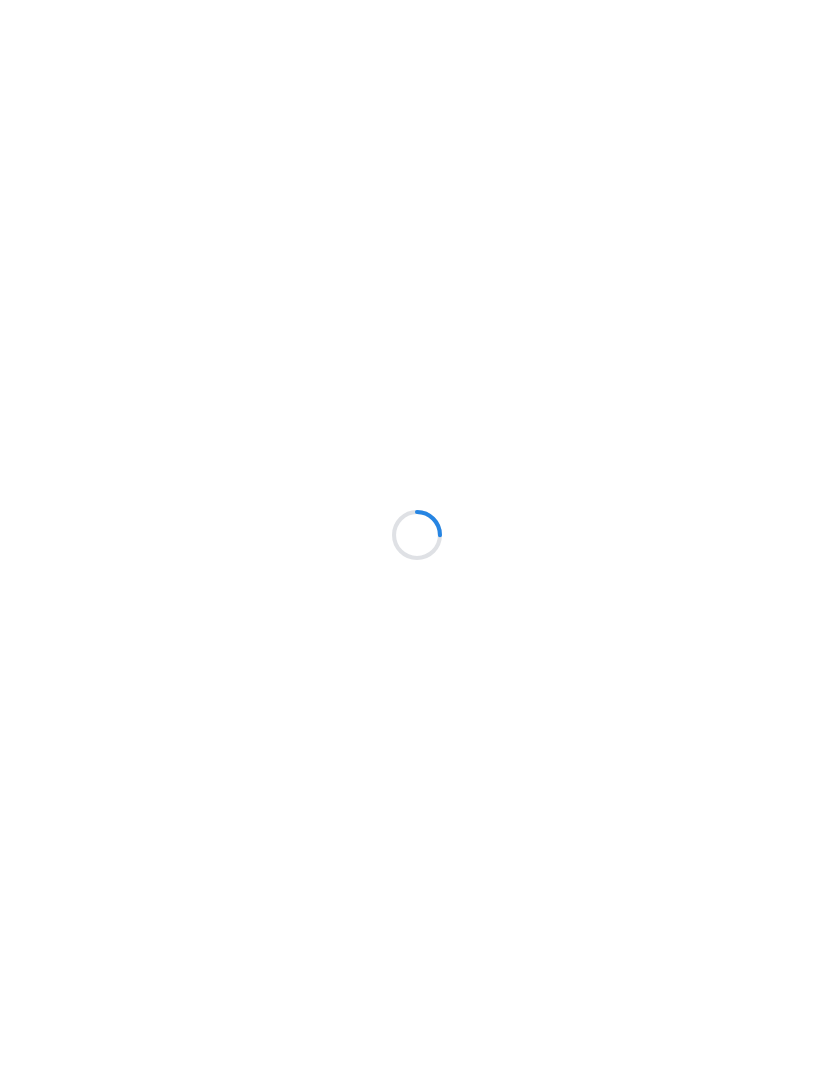 scroll, scrollTop: 0, scrollLeft: 0, axis: both 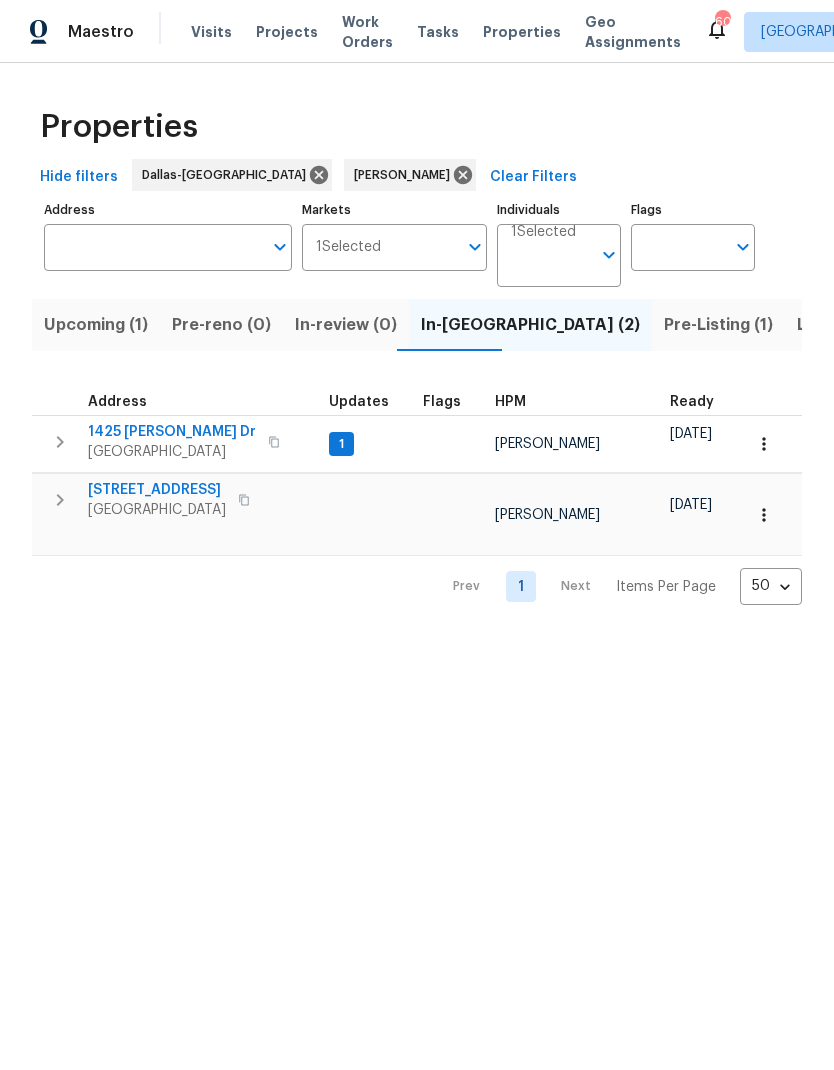 click on "Pre-Listing (1)" at bounding box center (718, 325) 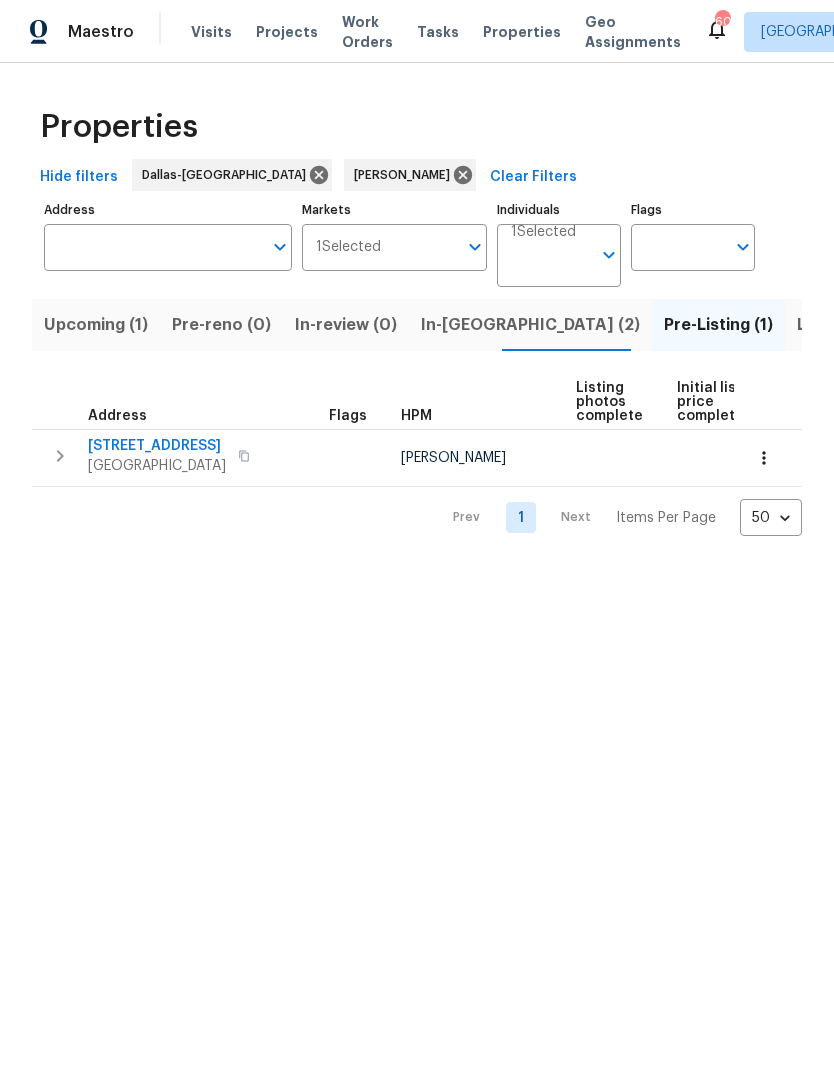 scroll, scrollTop: 0, scrollLeft: 0, axis: both 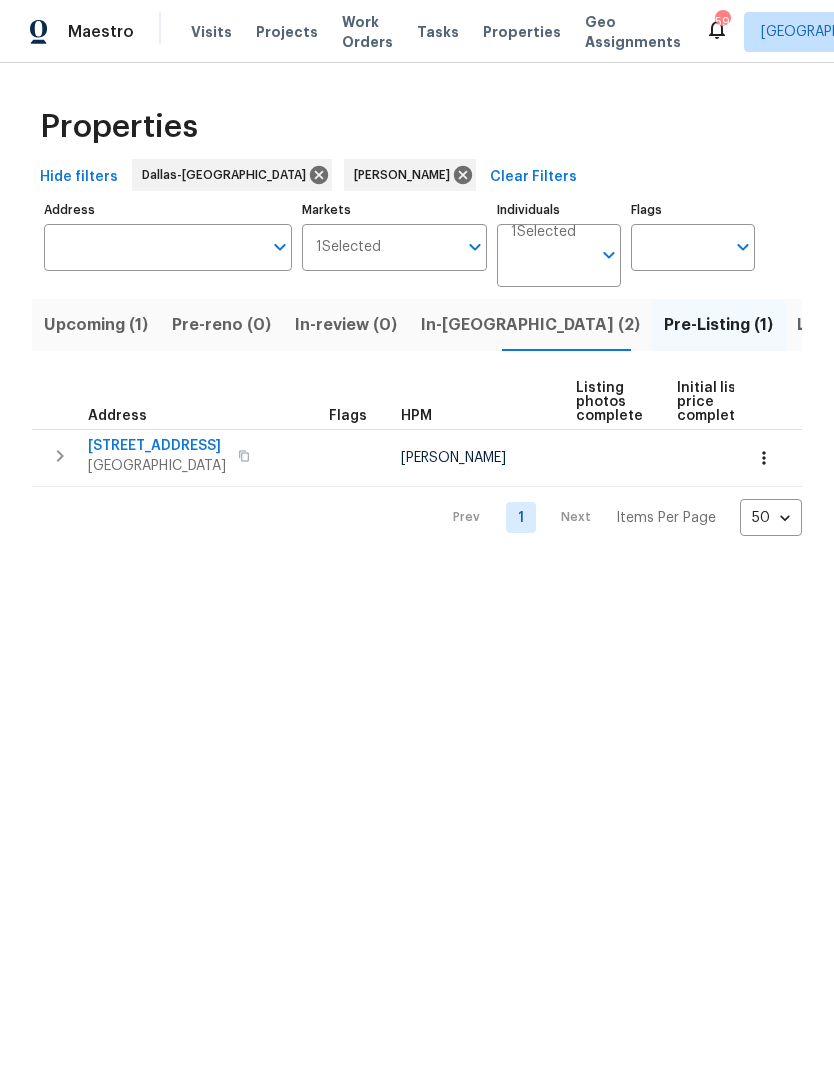 click on "In-reno (2)" at bounding box center (530, 325) 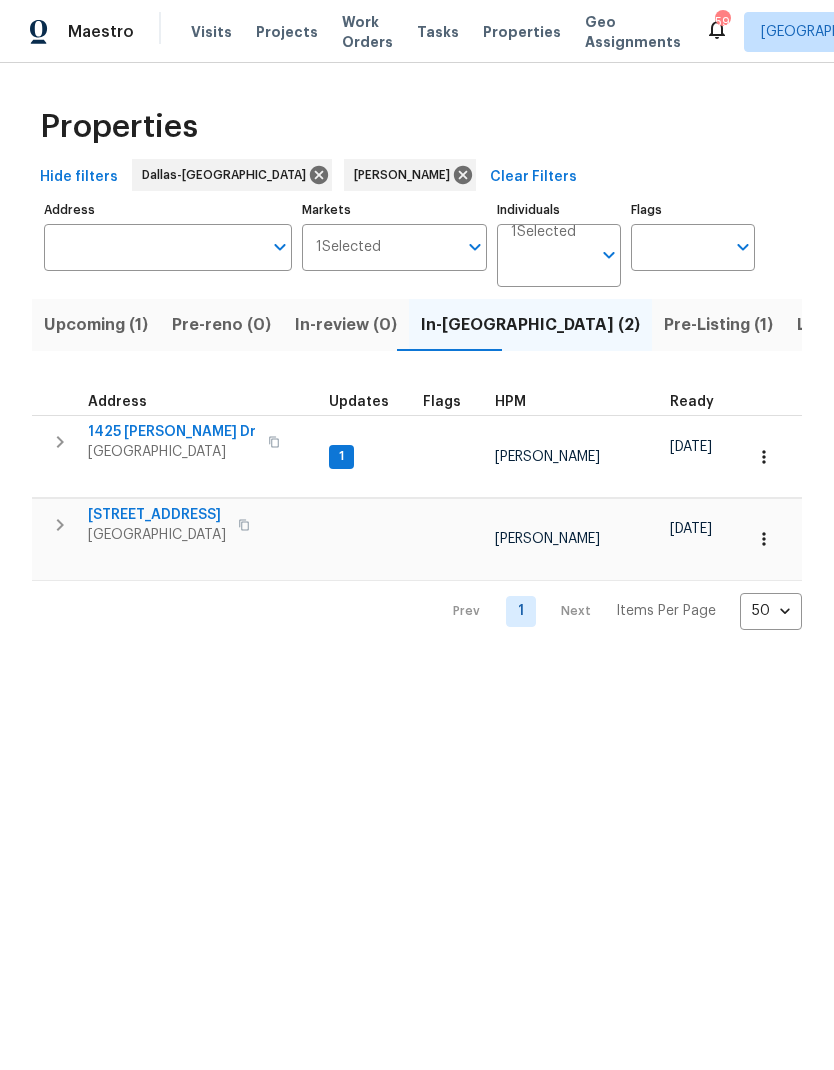 click 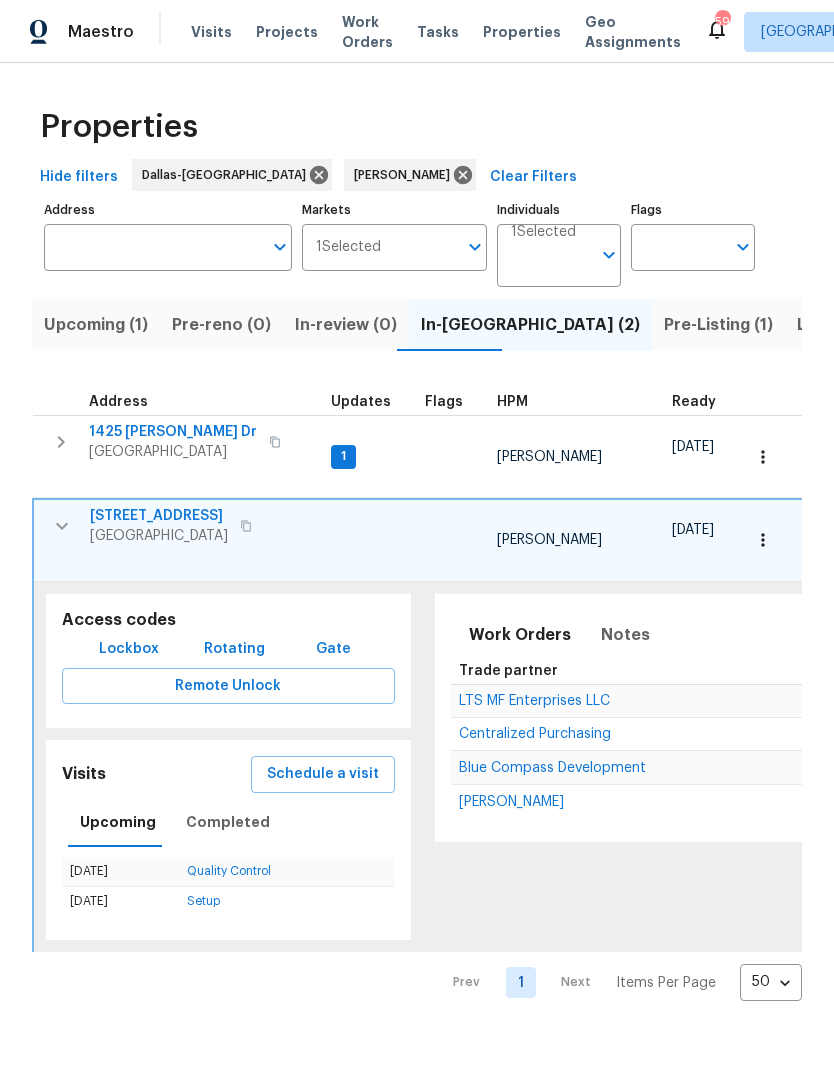 click on "Schedule a visit" at bounding box center [323, 774] 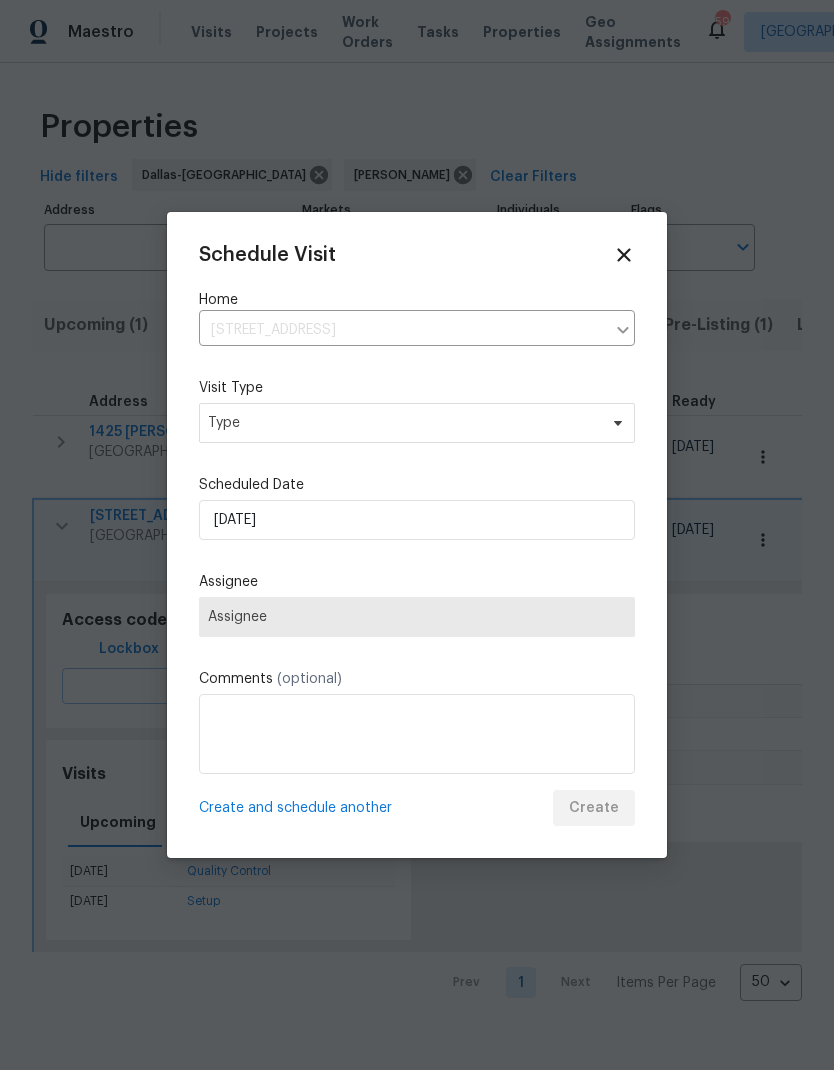 click at bounding box center [417, 535] 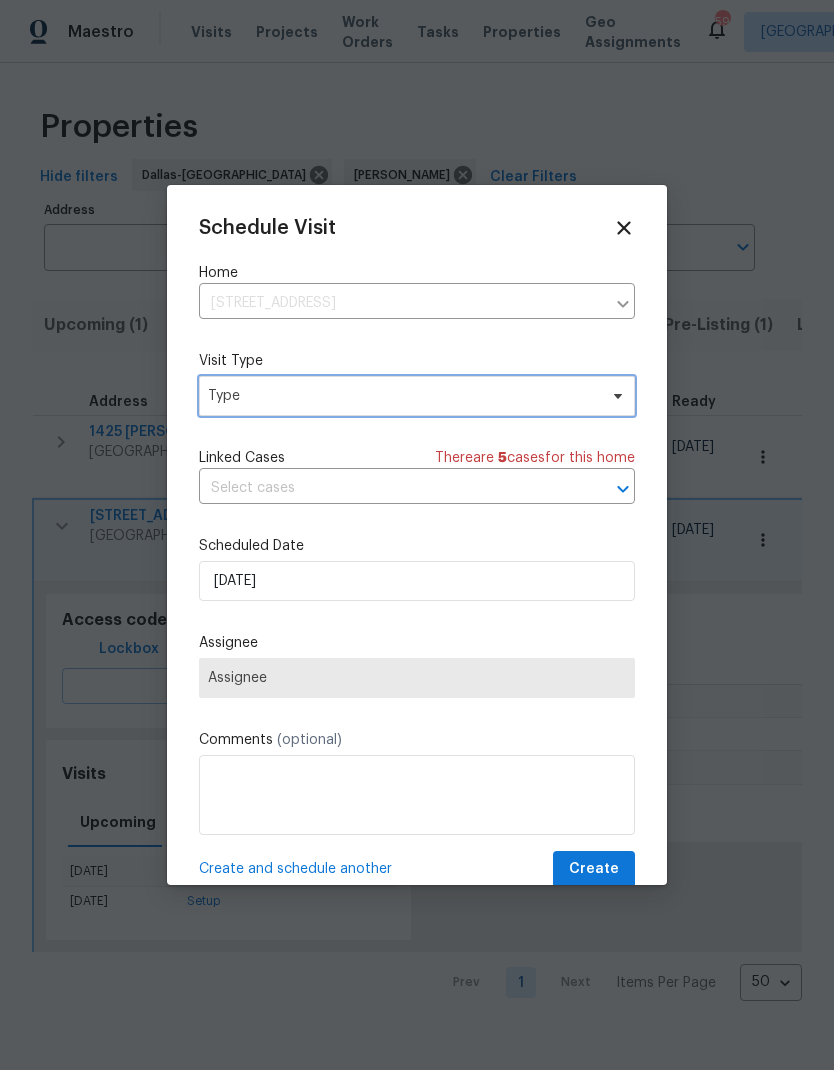click on "Type" at bounding box center (417, 396) 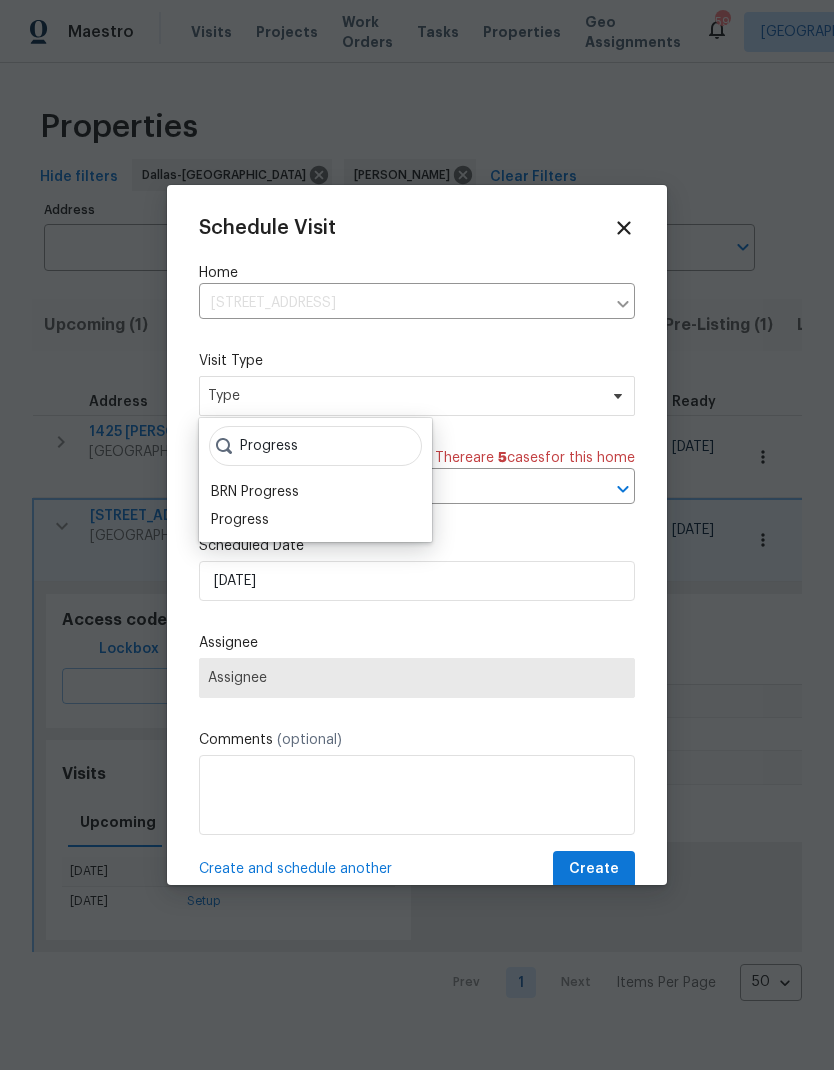 type on "Progress" 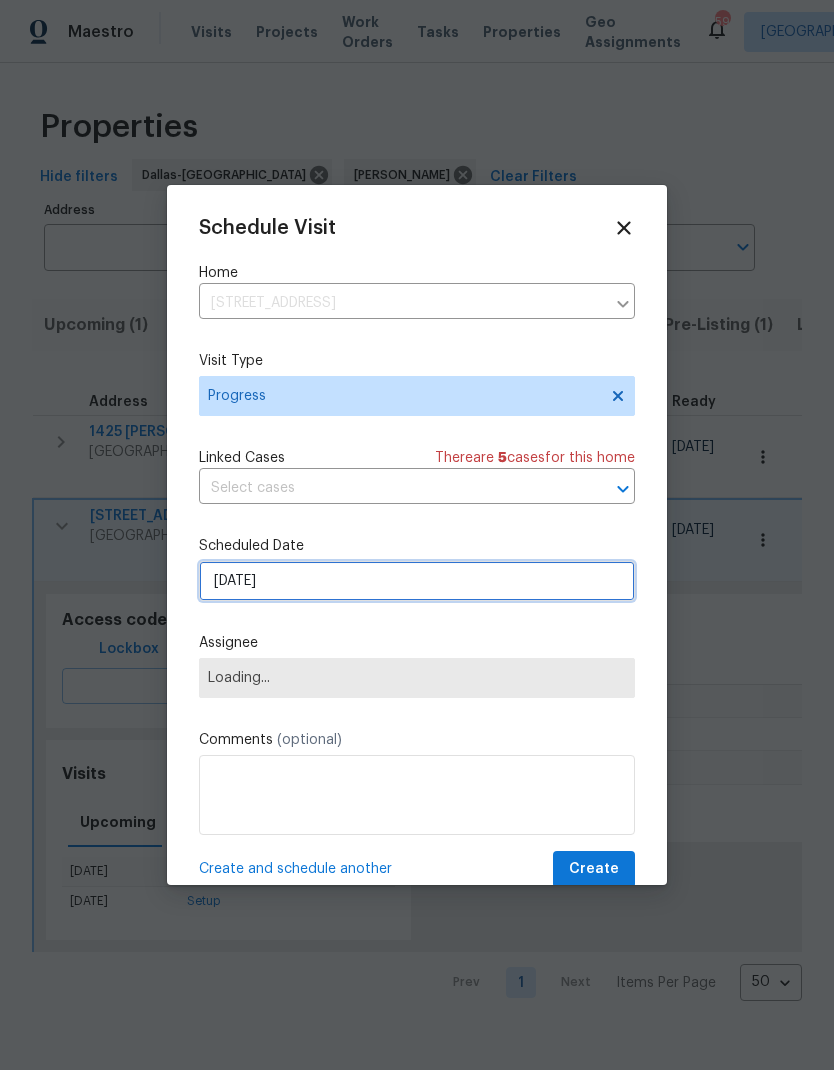 click on "[DATE]" at bounding box center (417, 581) 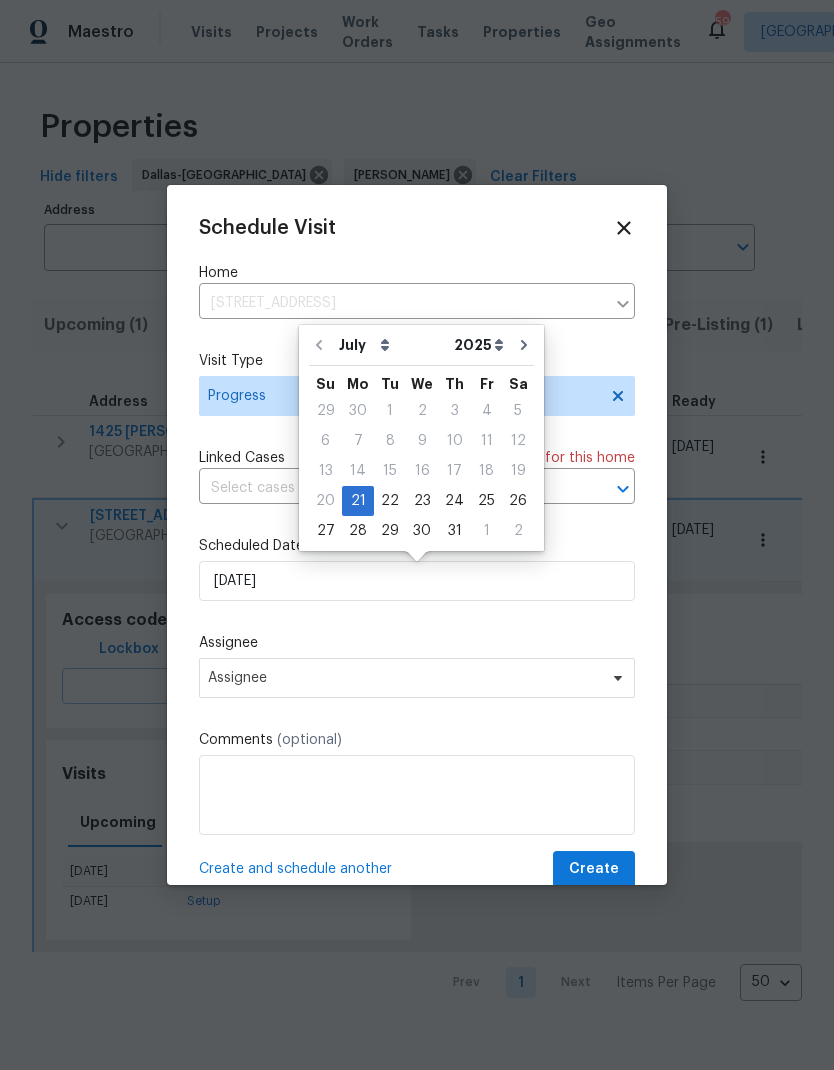 click on "Schedule Visit Home   5804 Grenada Ct, Fort Worth, TX 76119 ​ Visit Type   Progress Linked Cases There  are   5  case s  for this home   ​ Scheduled Date   7/21/2025 Assignee   Assignee Comments   (optional) Create and schedule another Create" at bounding box center [417, 552] 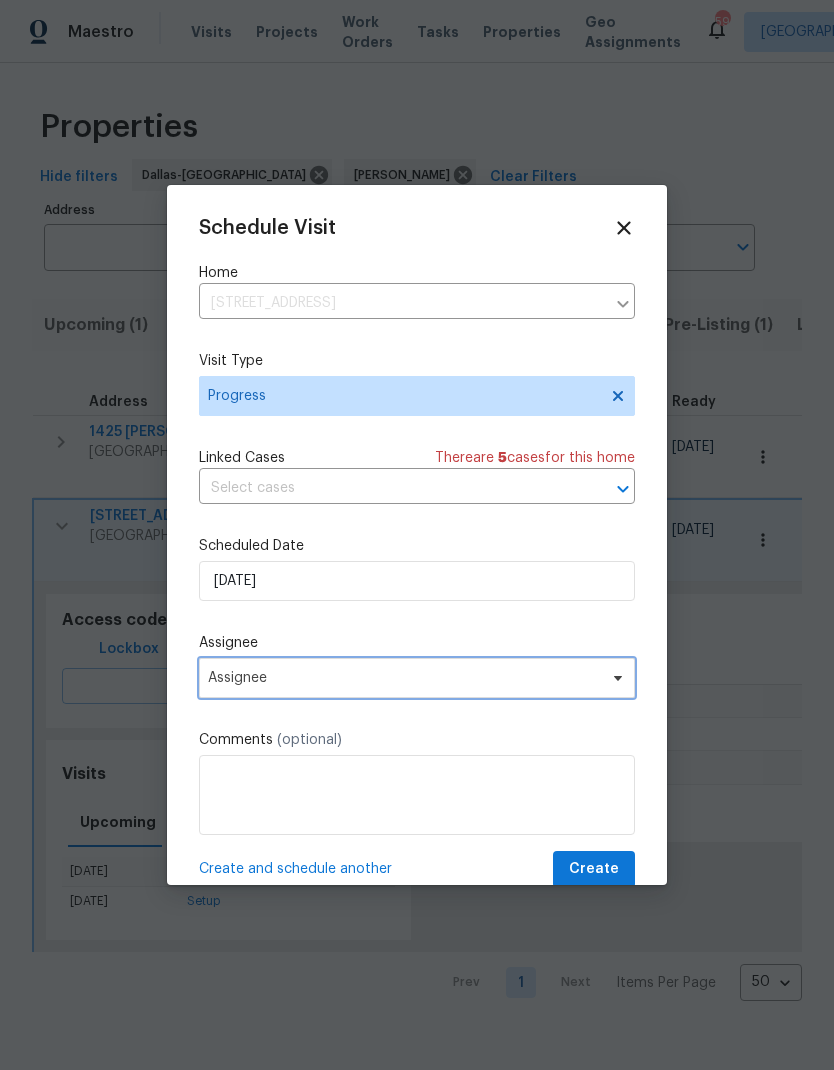 click on "Assignee" at bounding box center [404, 678] 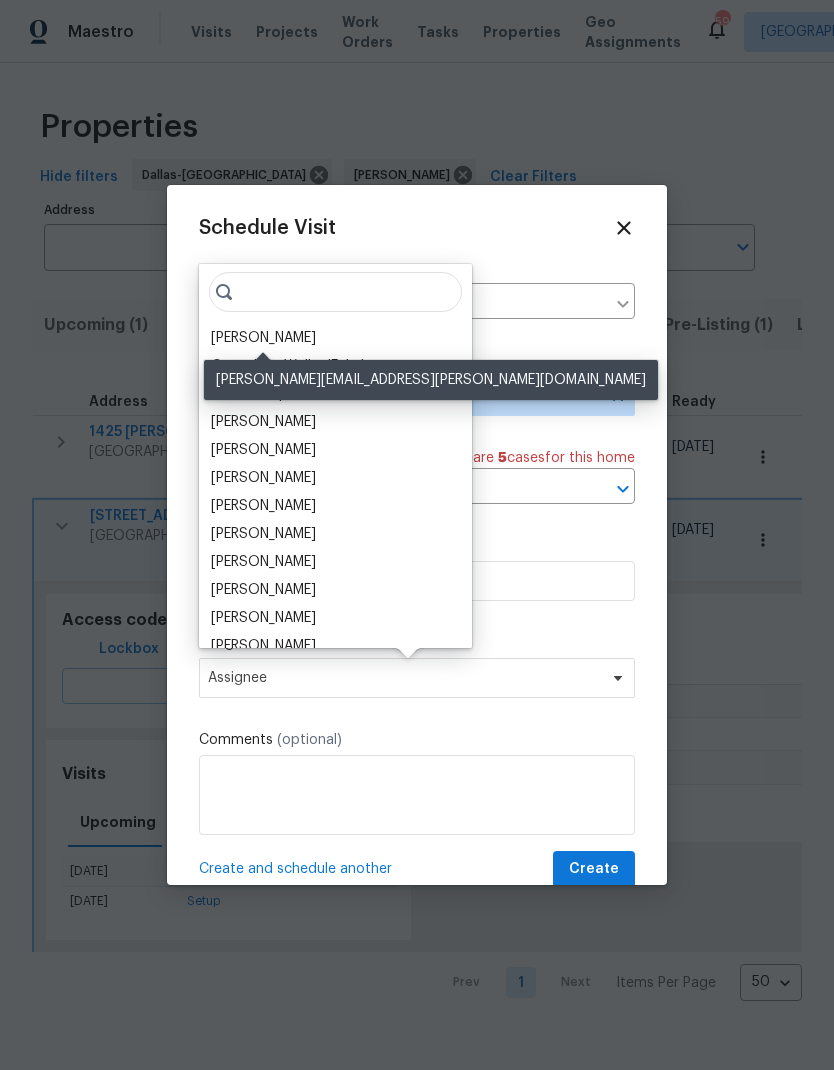 click on "[PERSON_NAME]" at bounding box center (263, 338) 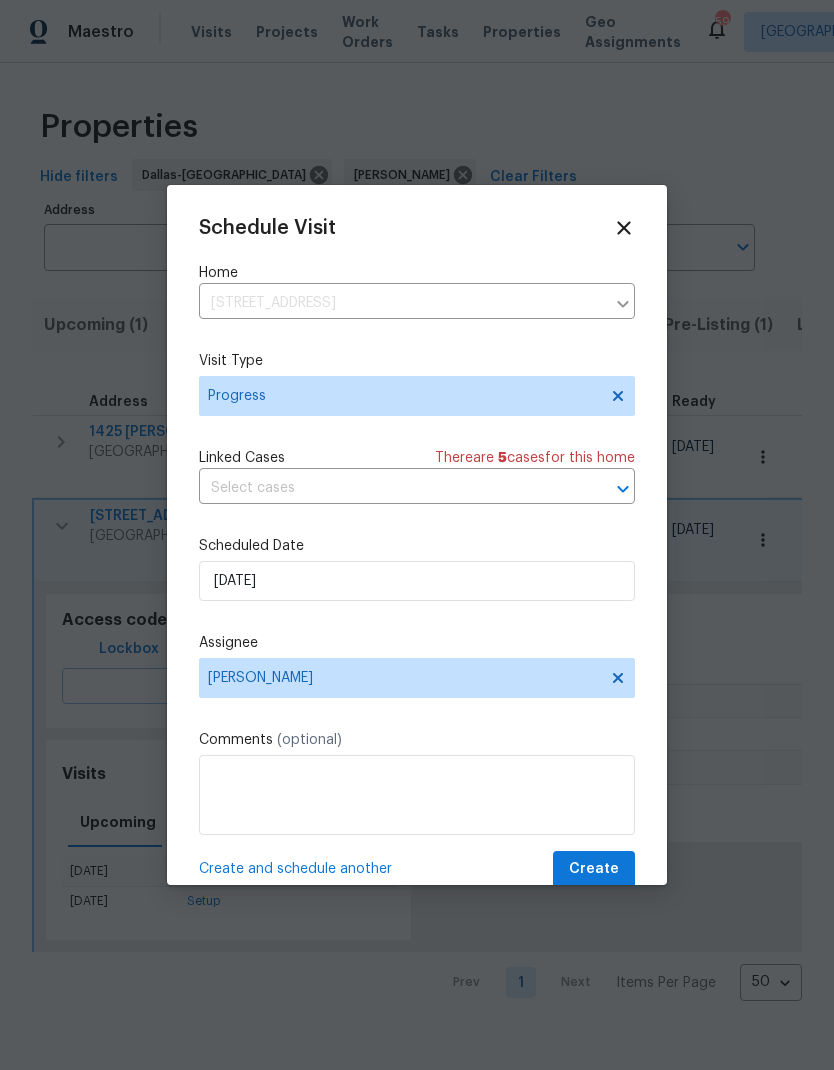 click on "Create" at bounding box center [594, 869] 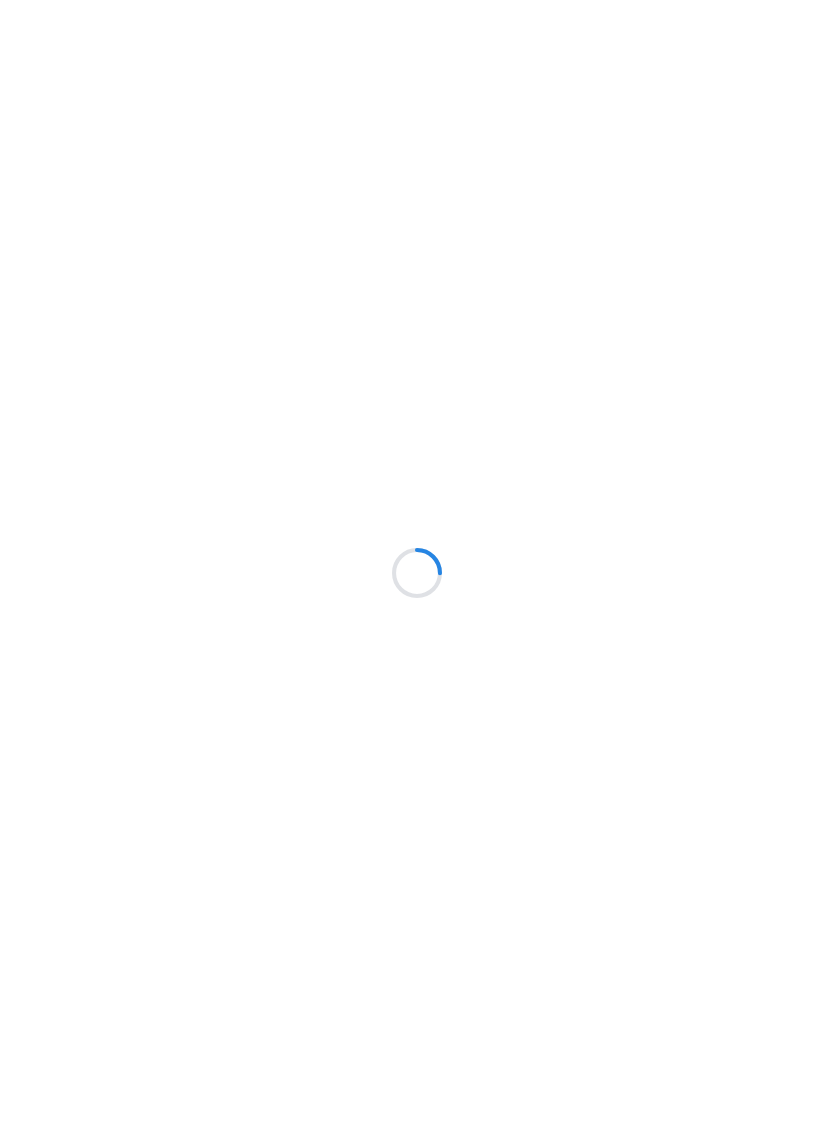 scroll, scrollTop: 0, scrollLeft: 0, axis: both 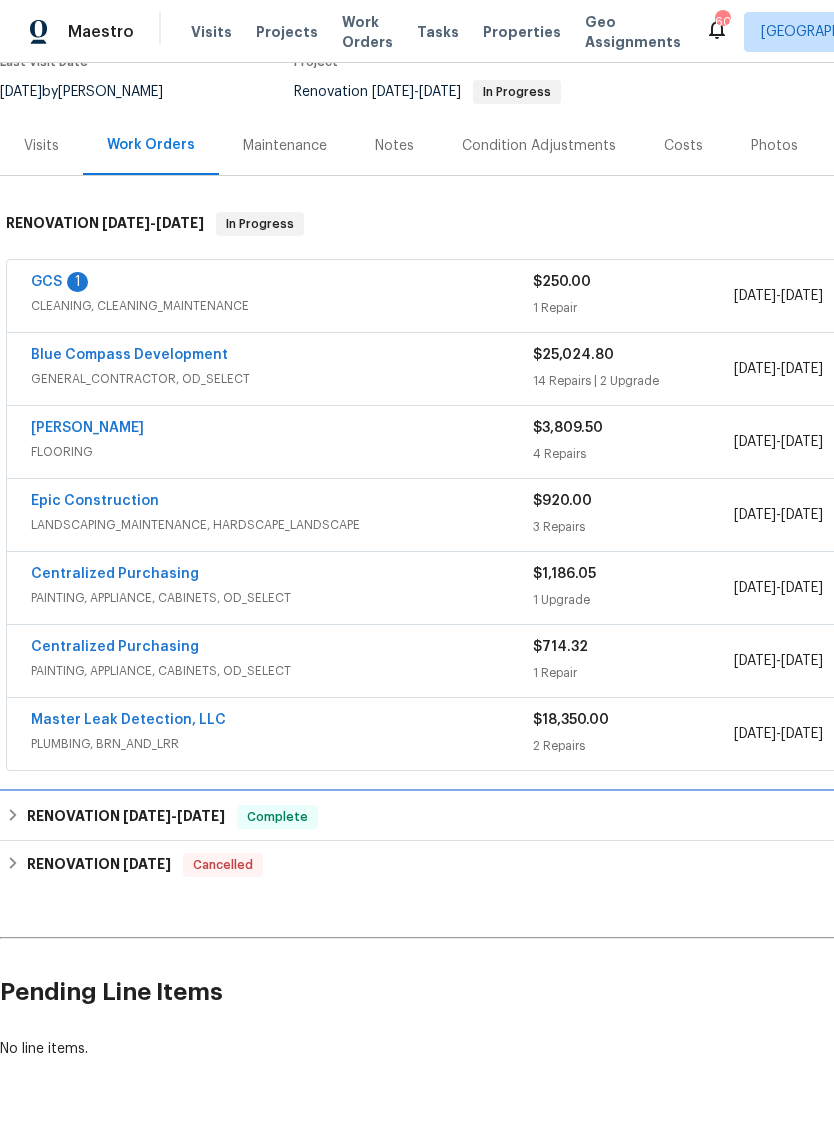 click on "RENOVATION   [DATE]  -  [DATE]" at bounding box center (126, 817) 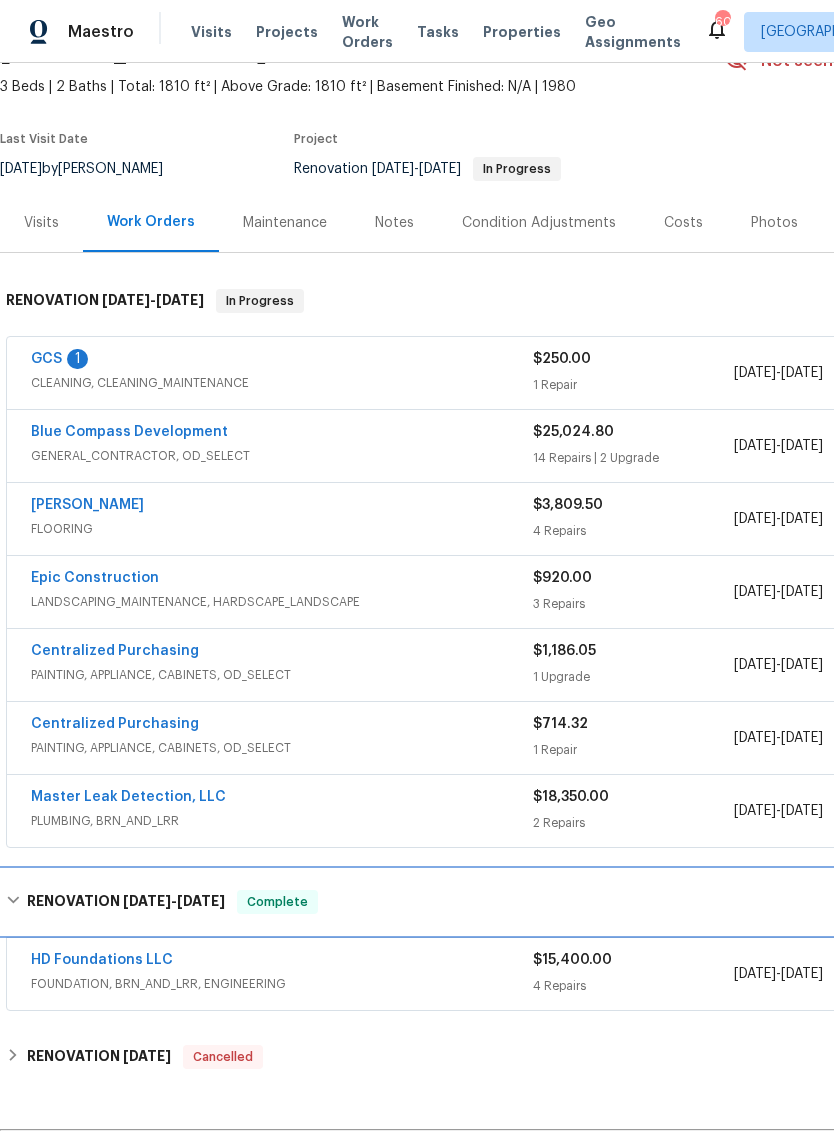scroll, scrollTop: 111, scrollLeft: 0, axis: vertical 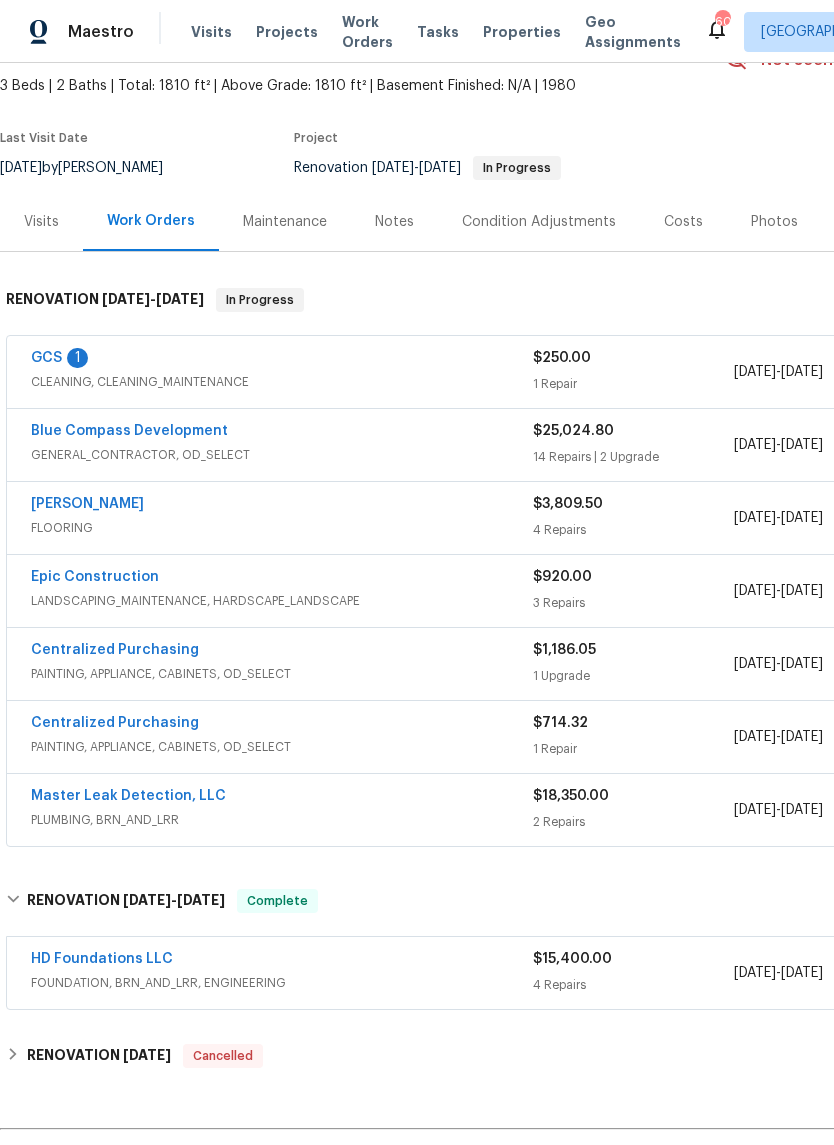 click on "[PERSON_NAME]" at bounding box center [87, 504] 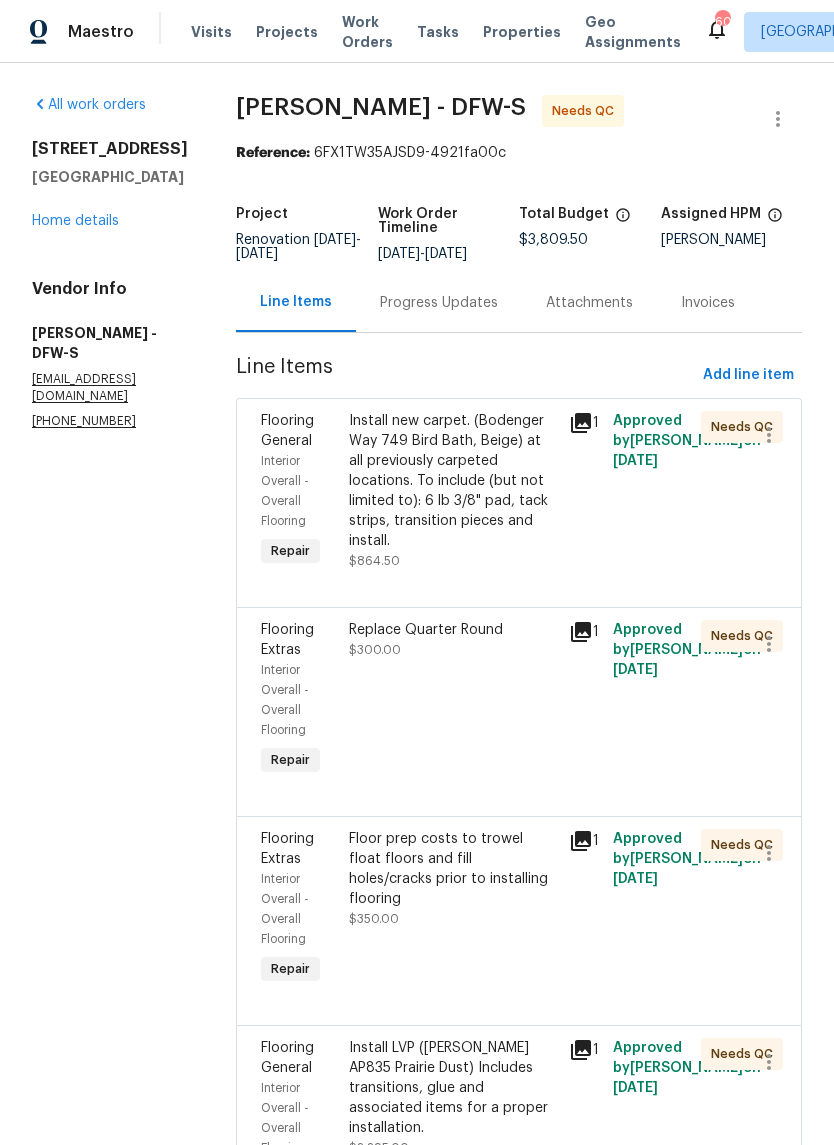 click on "Progress Updates" at bounding box center (439, 302) 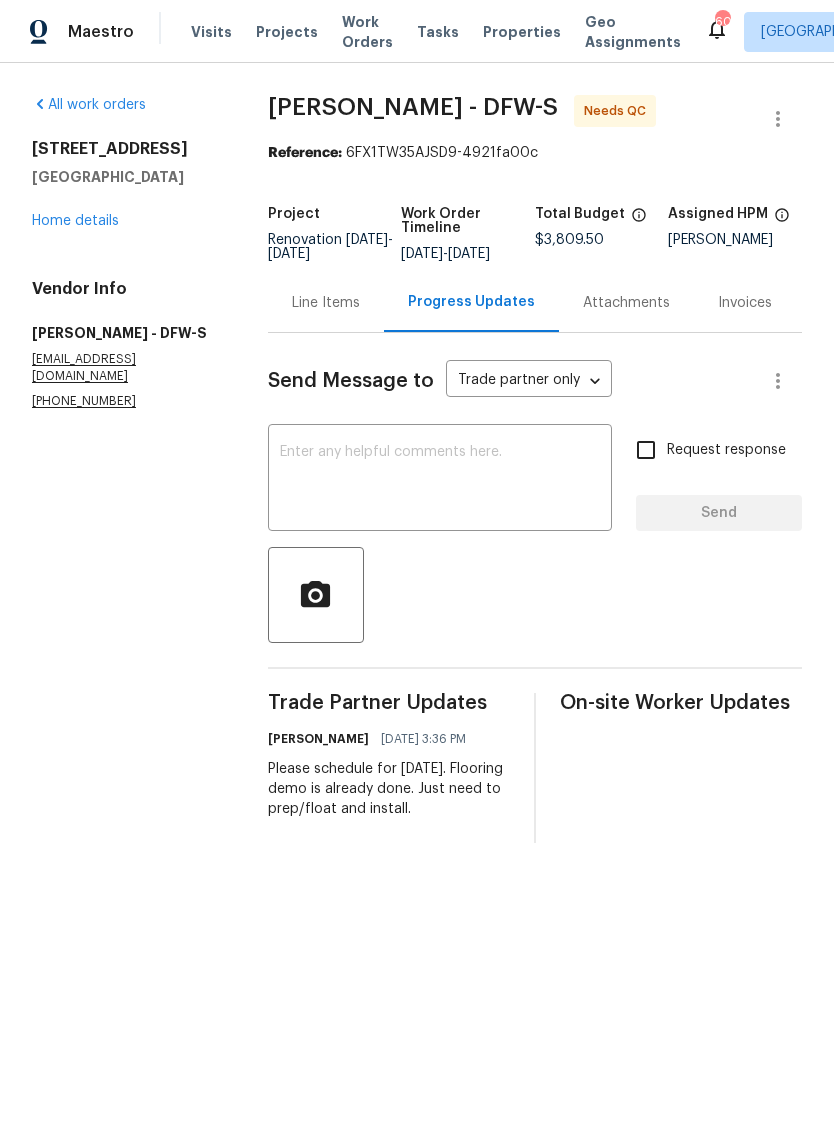click on "Line Items" at bounding box center (326, 303) 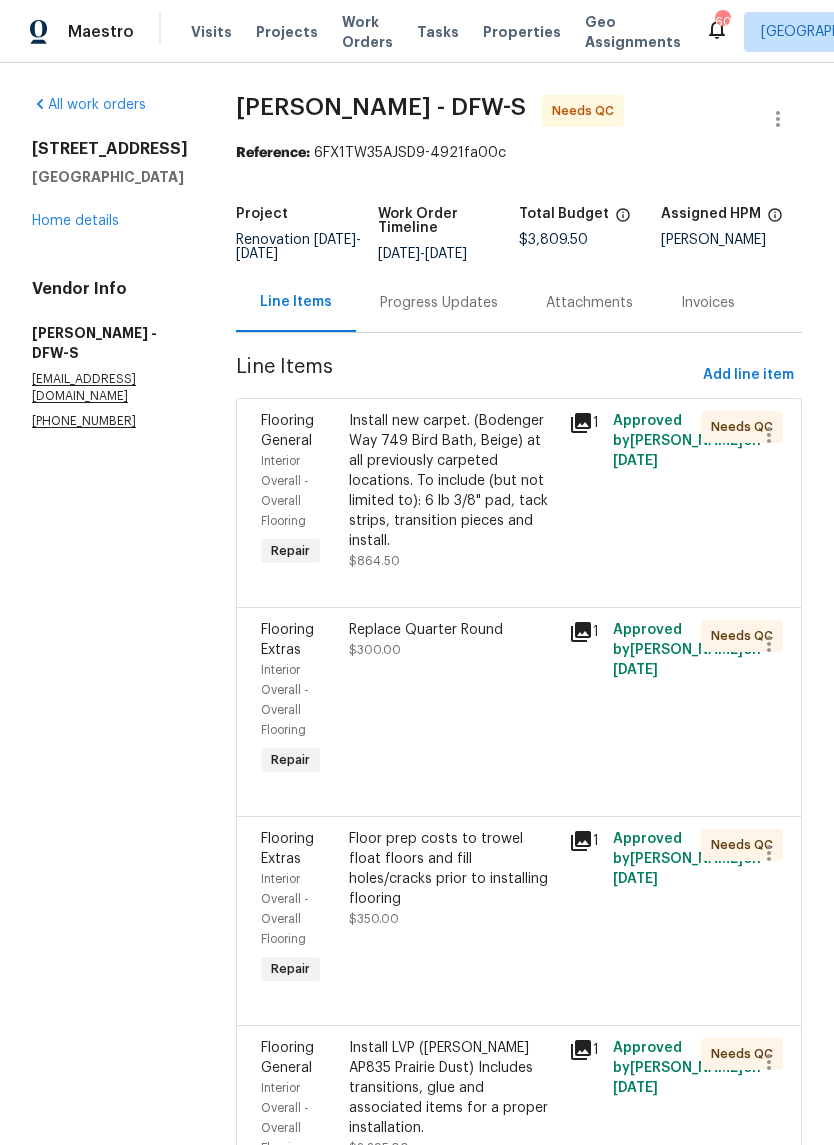 click on "Install new carpet. (Bodenger Way 749 Bird Bath, Beige) at all previously carpeted locations. To include (but not limited to): 6 lb 3/8" pad, tack strips, transition pieces and install." at bounding box center (453, 481) 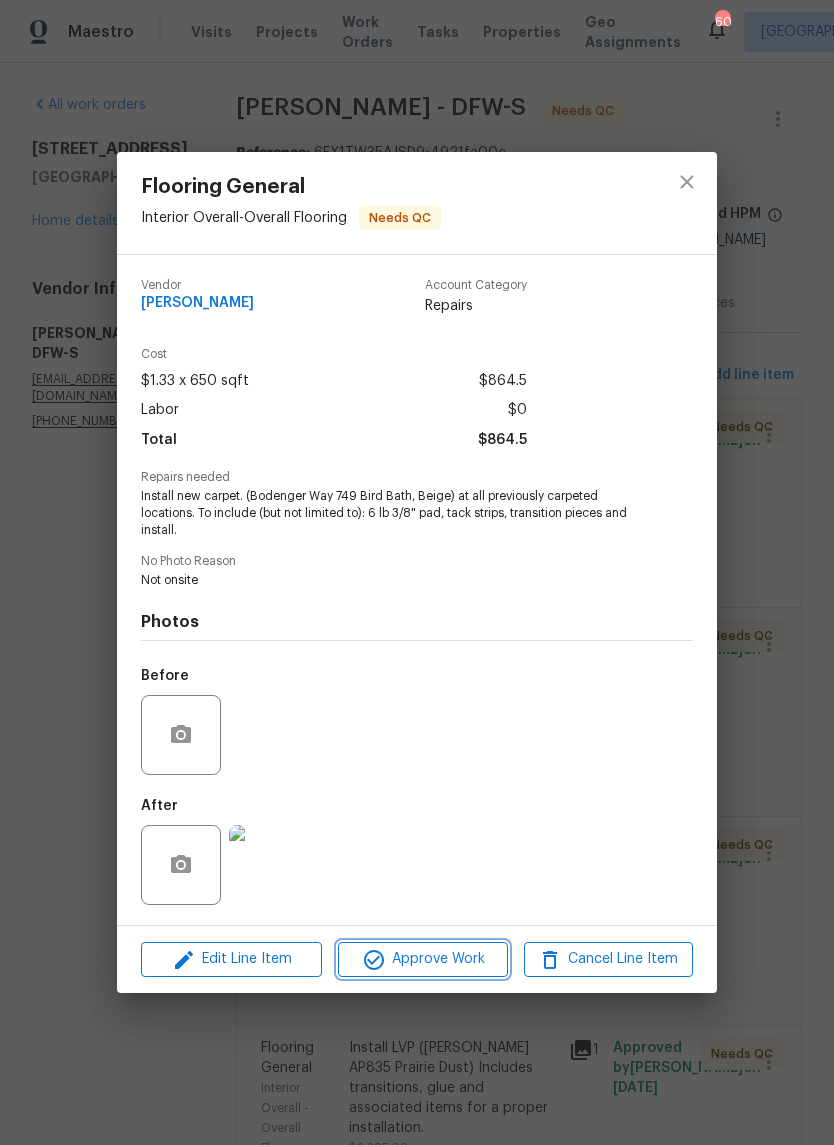 click on "Approve Work" at bounding box center (422, 959) 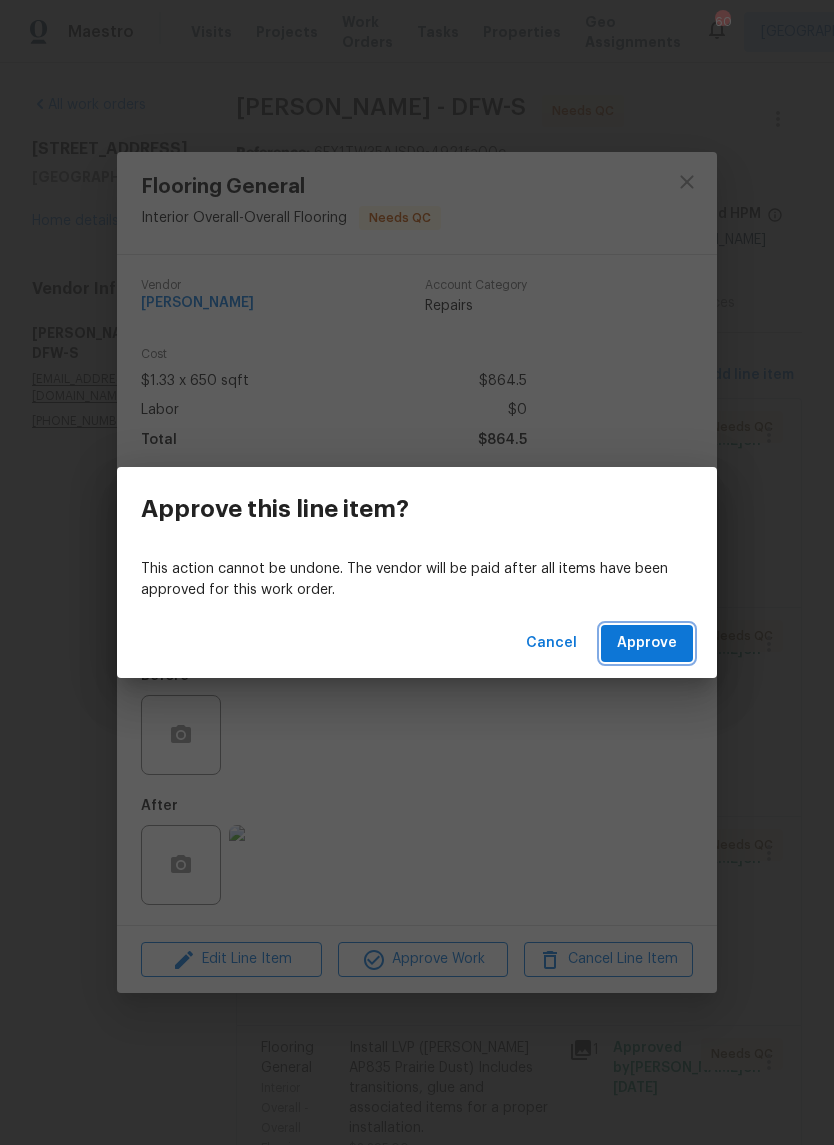 click on "Approve" at bounding box center [647, 643] 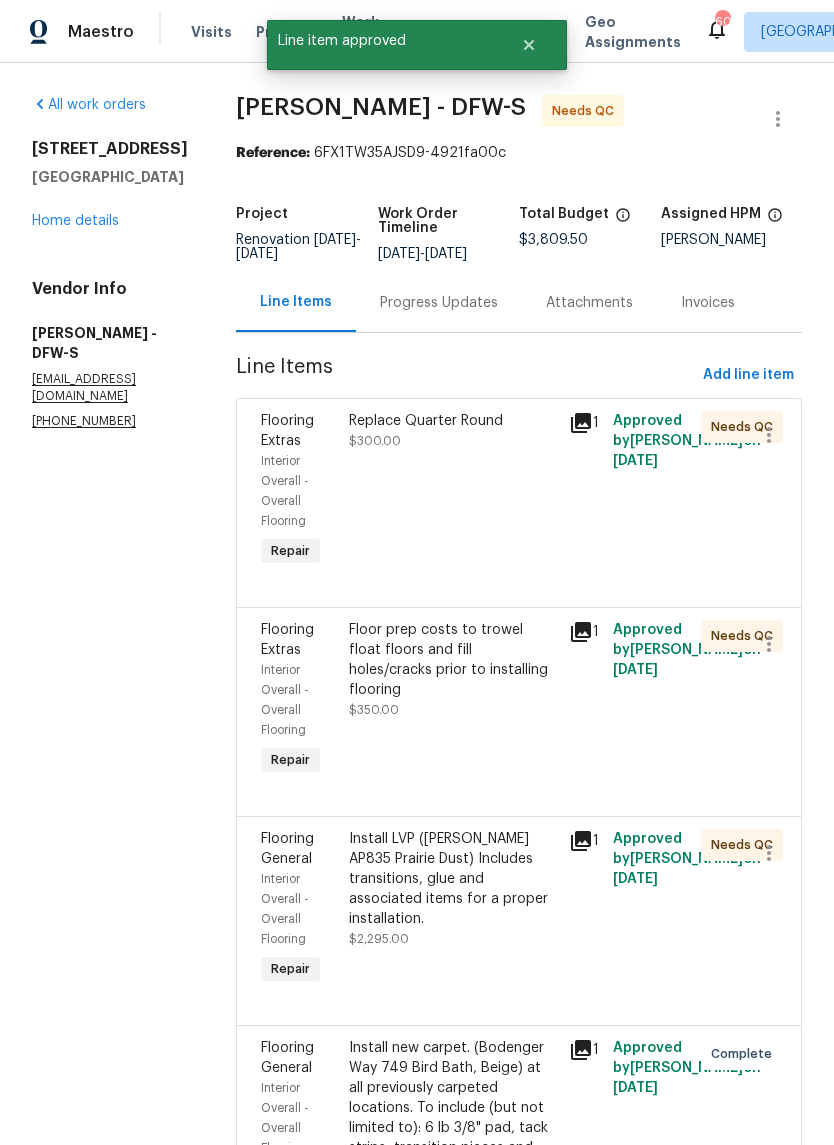 click on "Replace Quarter Round" at bounding box center (453, 421) 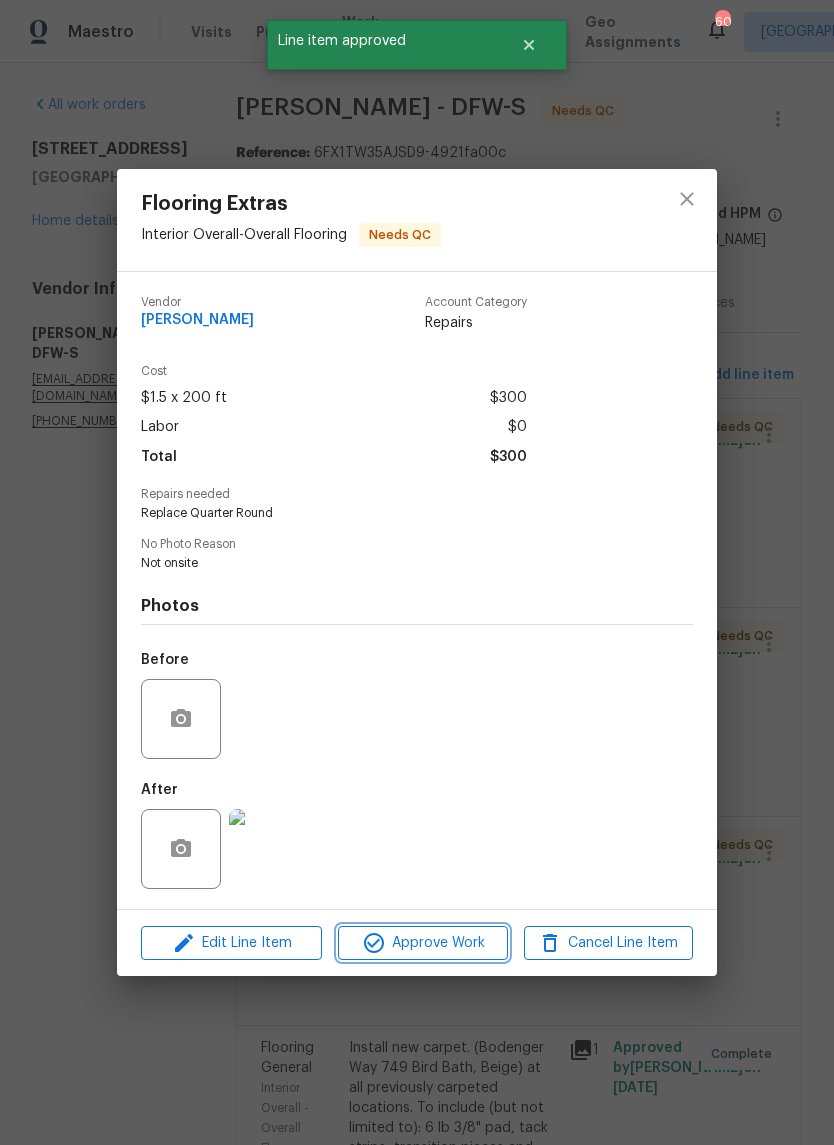 click on "Approve Work" at bounding box center (422, 943) 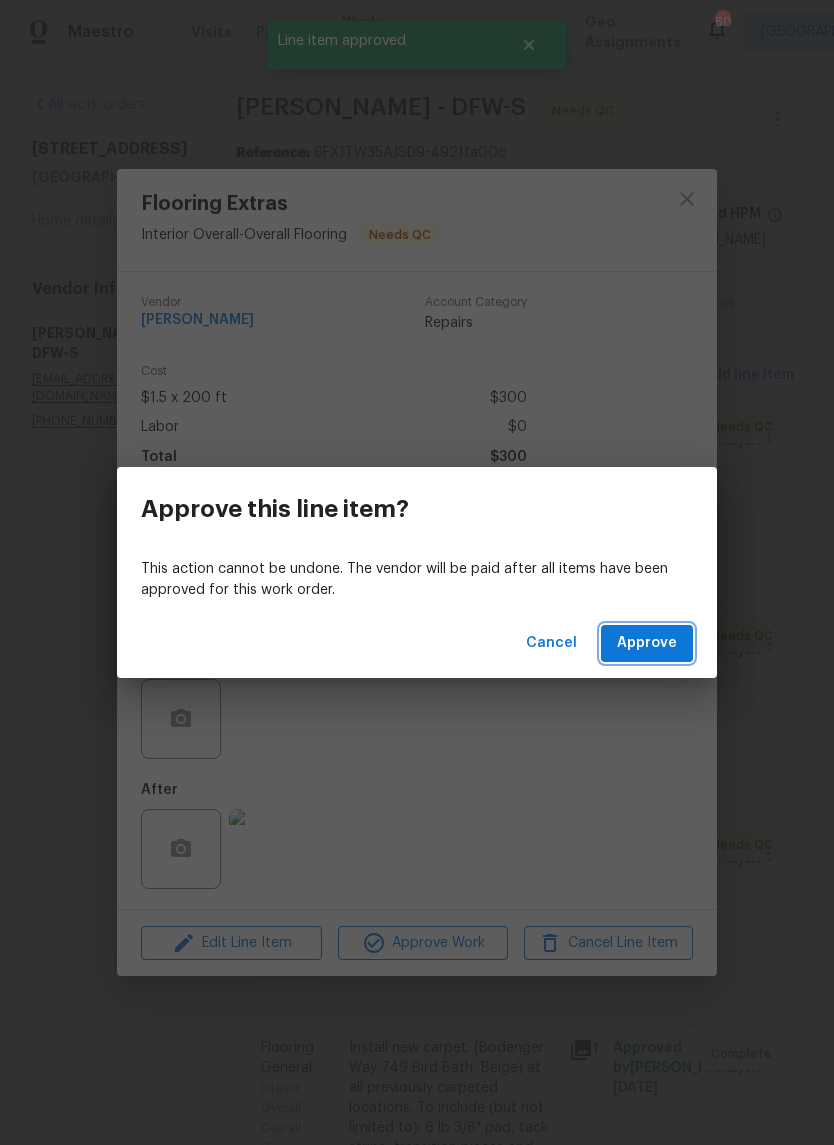 click on "Approve" at bounding box center (647, 643) 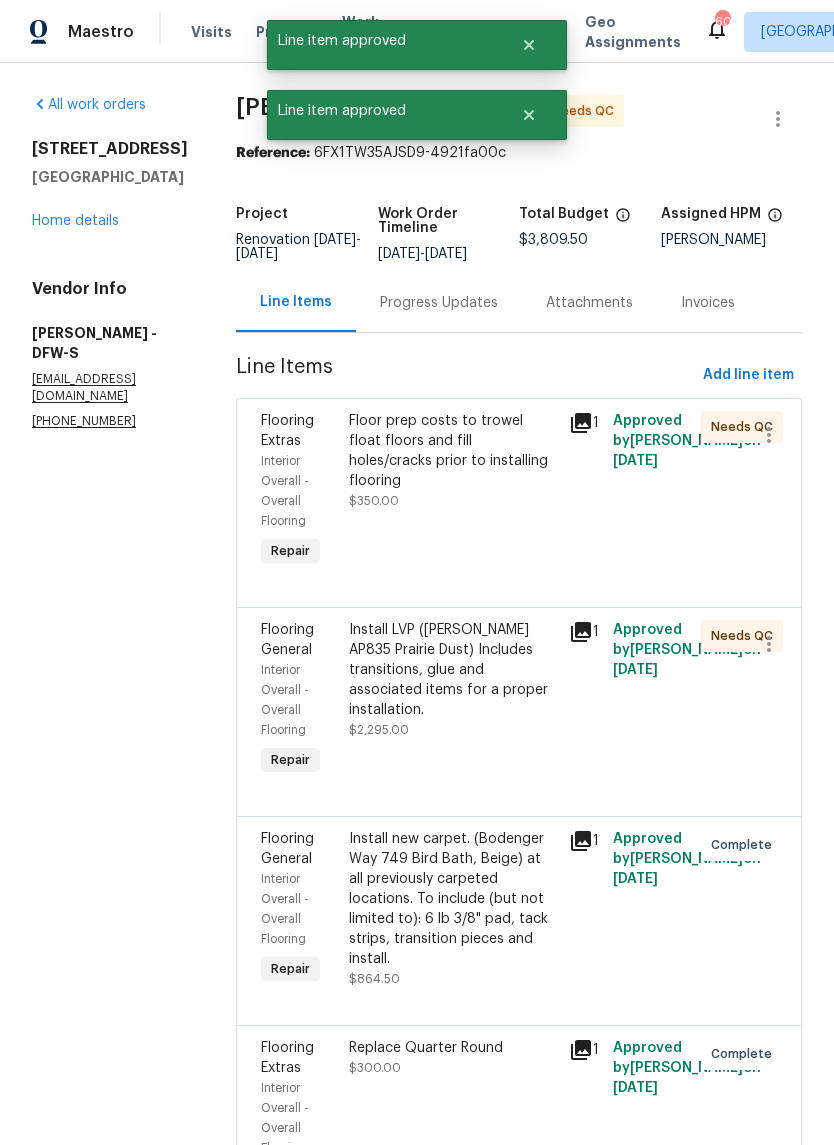 click on "Floor prep costs to trowel float floors and fill holes/cracks prior to installing flooring" at bounding box center (453, 451) 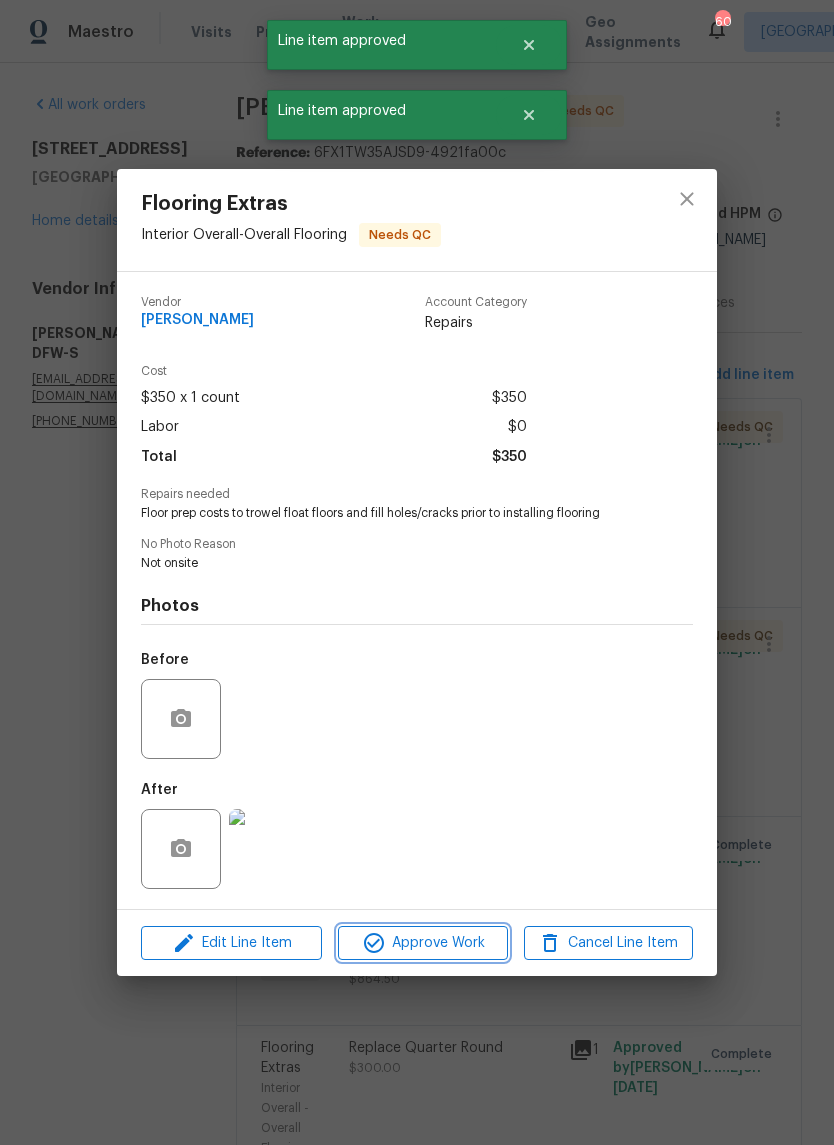 click on "Approve Work" at bounding box center [422, 943] 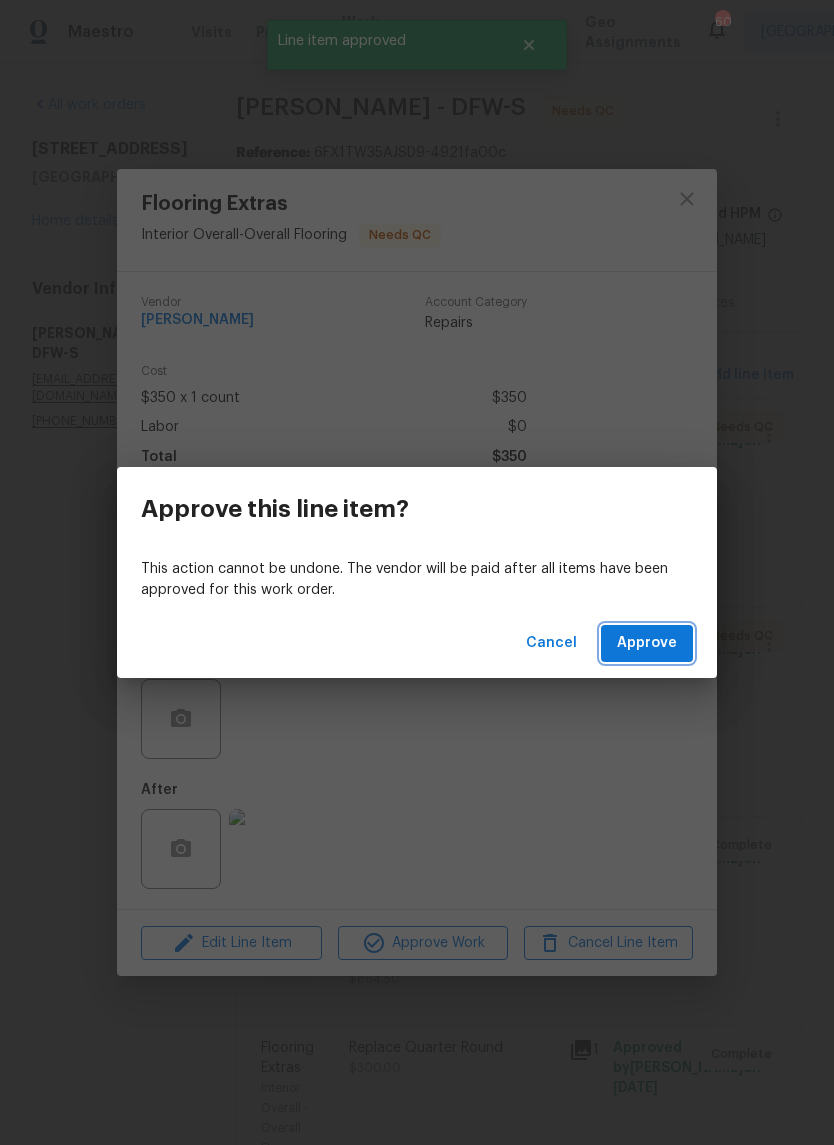 click on "Approve" at bounding box center (647, 643) 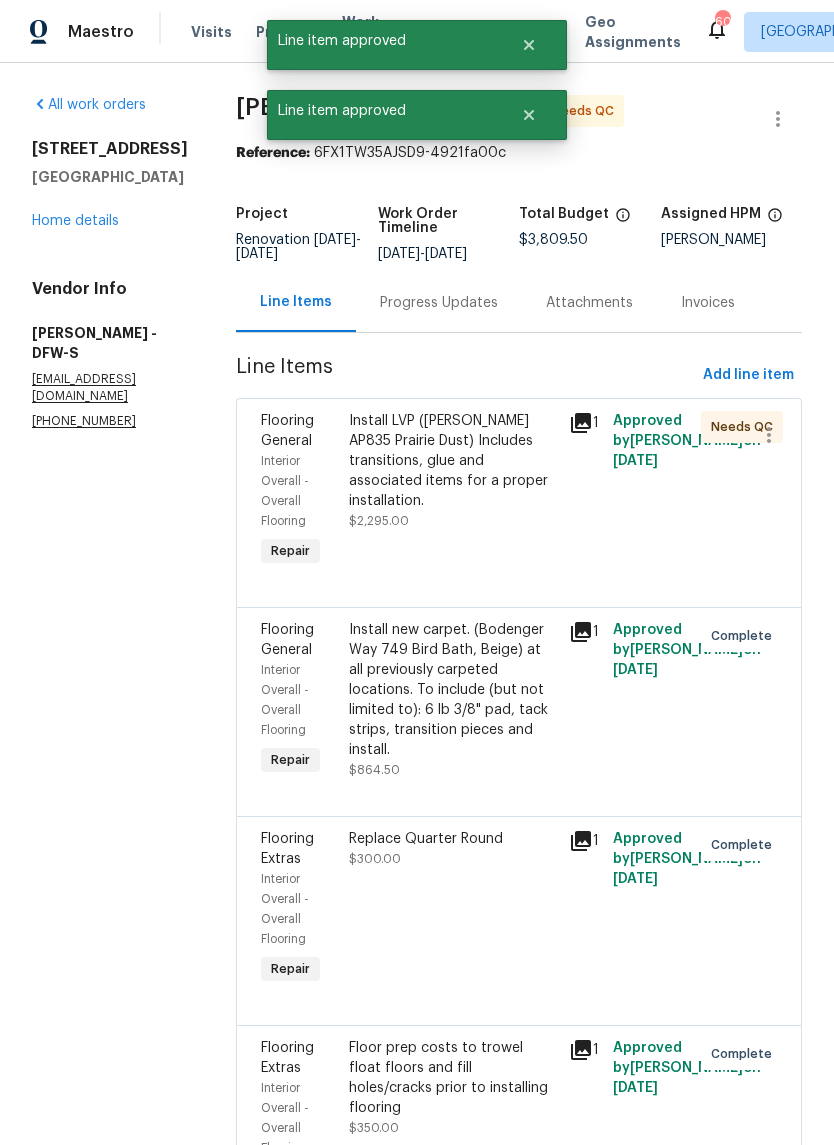 click on "Install LVP ([PERSON_NAME] AP835 Prairie Dust) Includes transitions, glue and associated items for a proper installation." at bounding box center (453, 461) 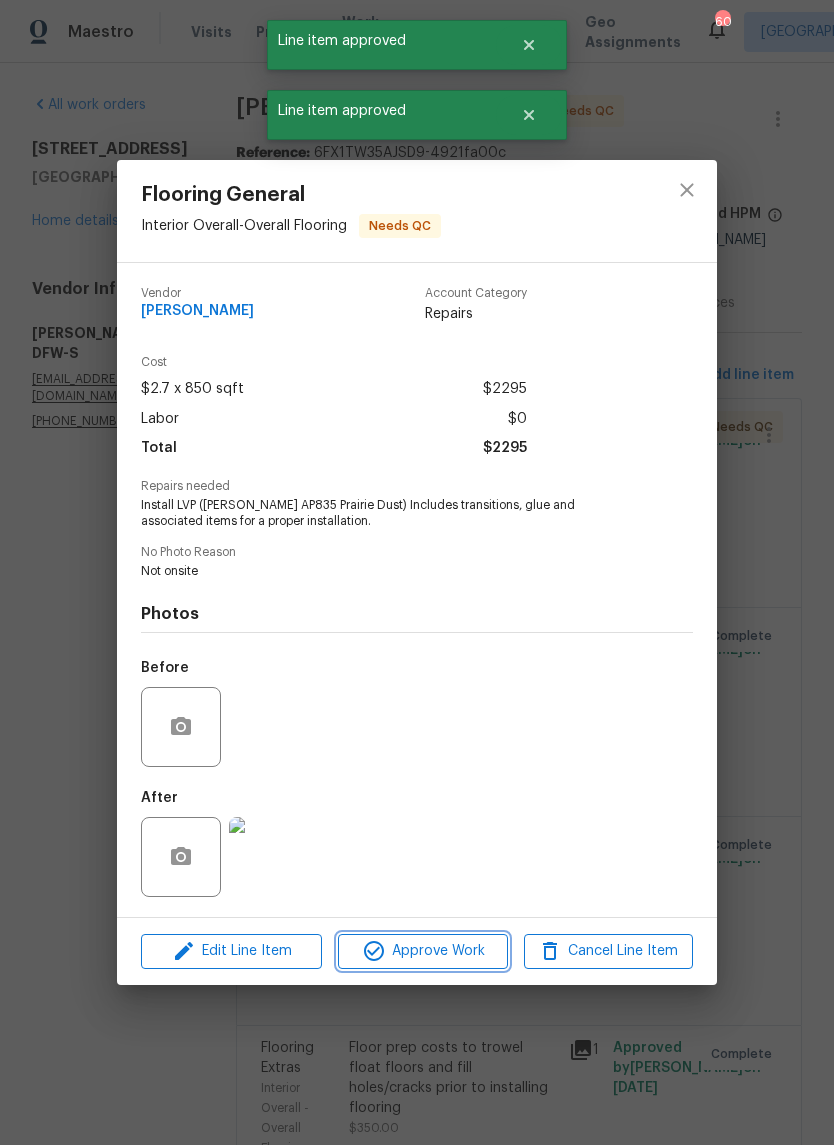 click on "Approve Work" at bounding box center [422, 951] 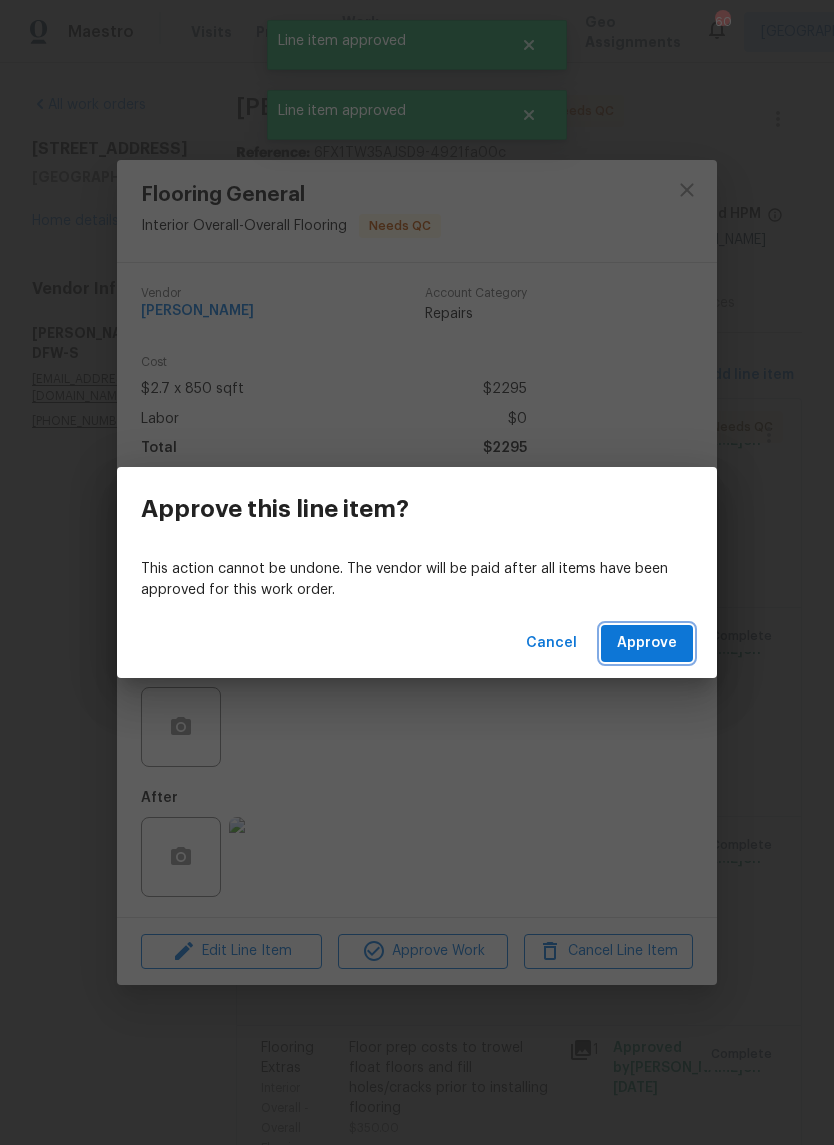 click on "Approve" at bounding box center (647, 643) 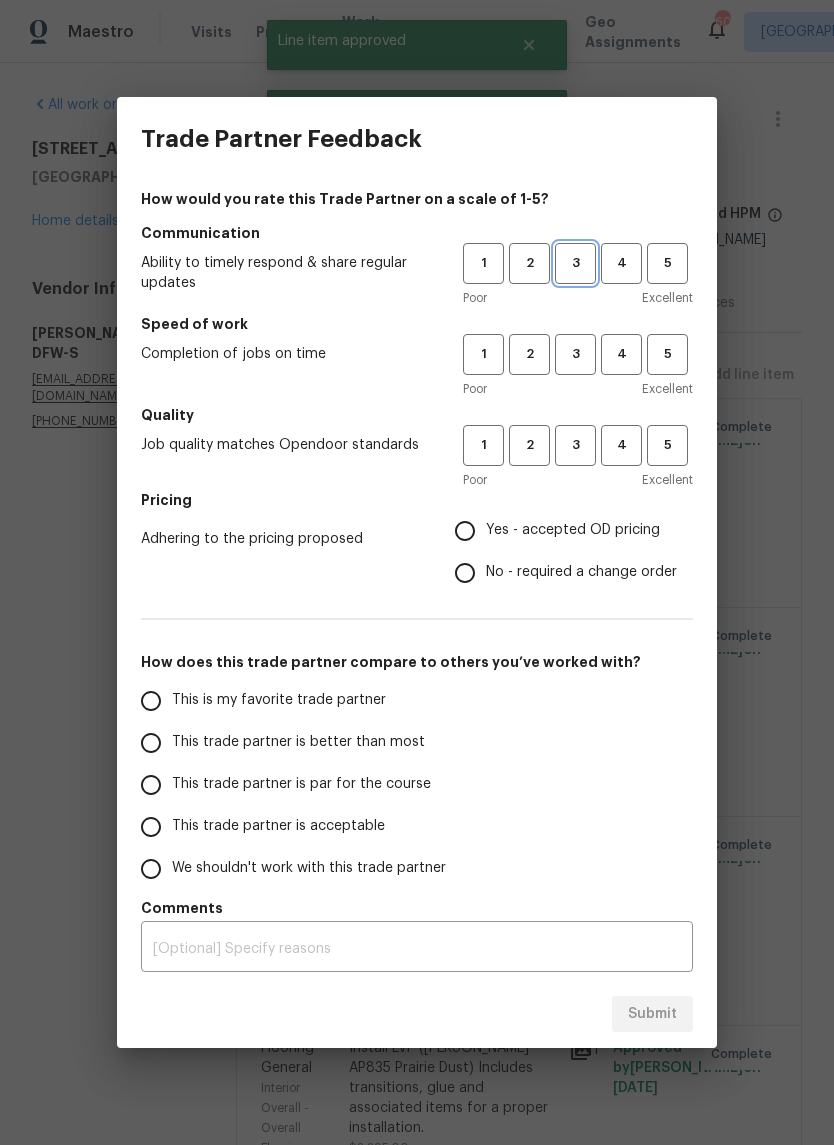click on "3" at bounding box center (575, 263) 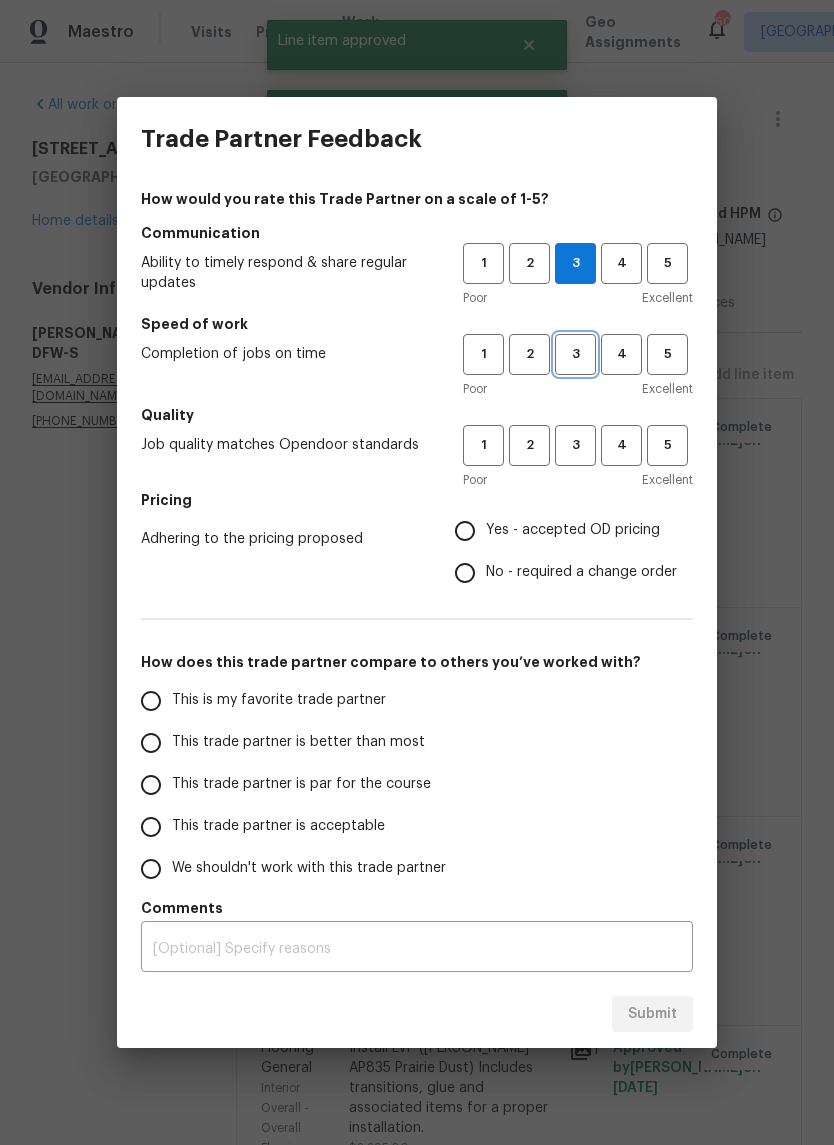 click on "3" at bounding box center [575, 354] 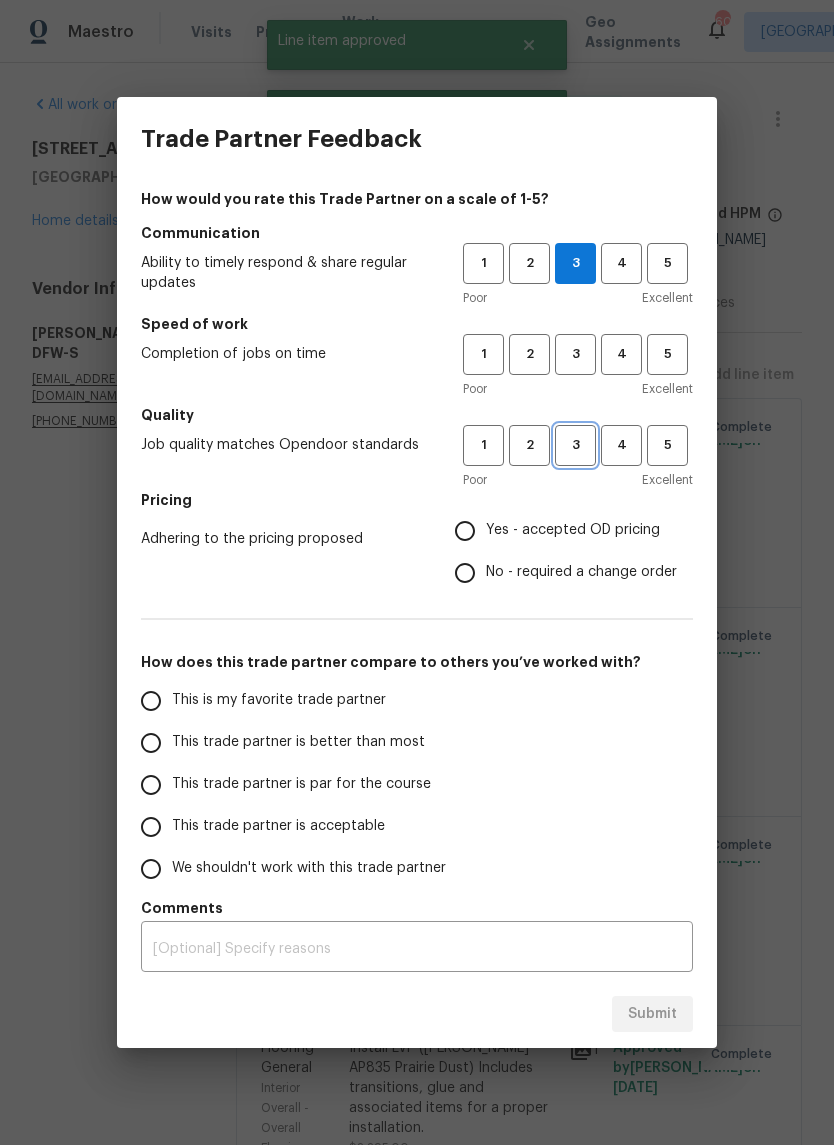 click on "3" at bounding box center [575, 445] 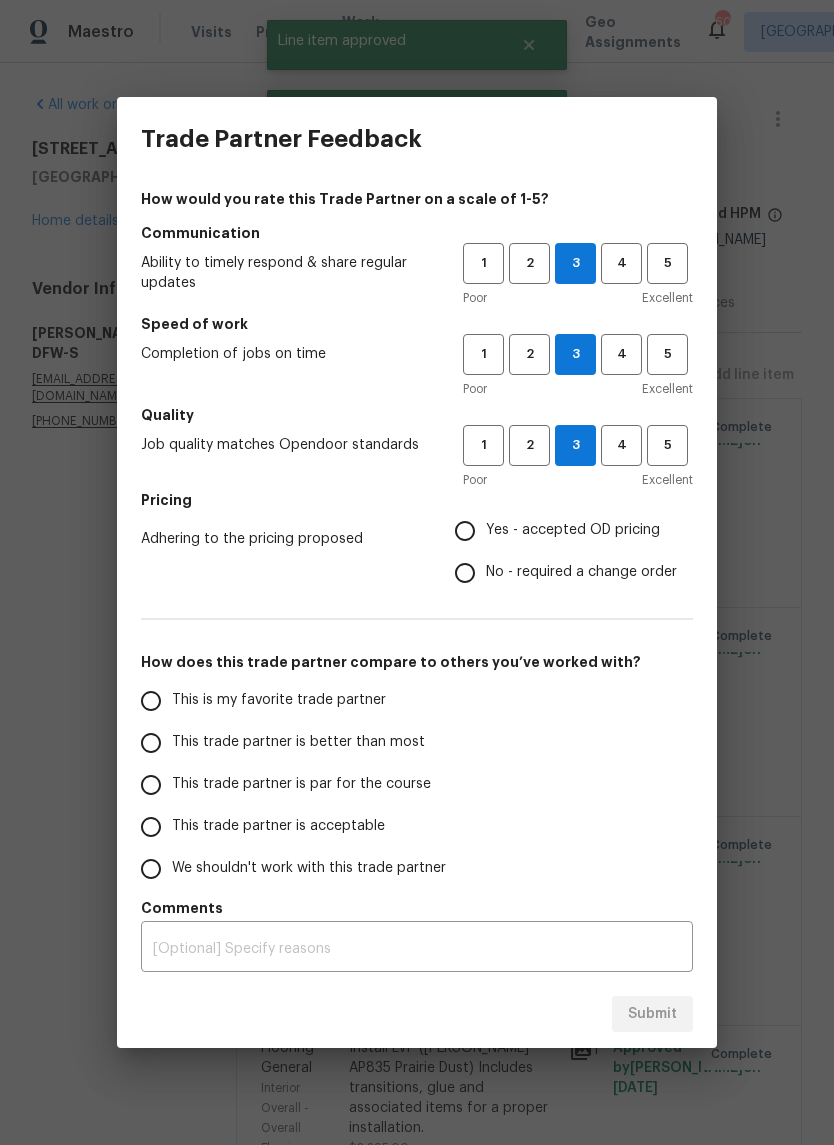 click on "Yes - accepted OD pricing" at bounding box center (465, 531) 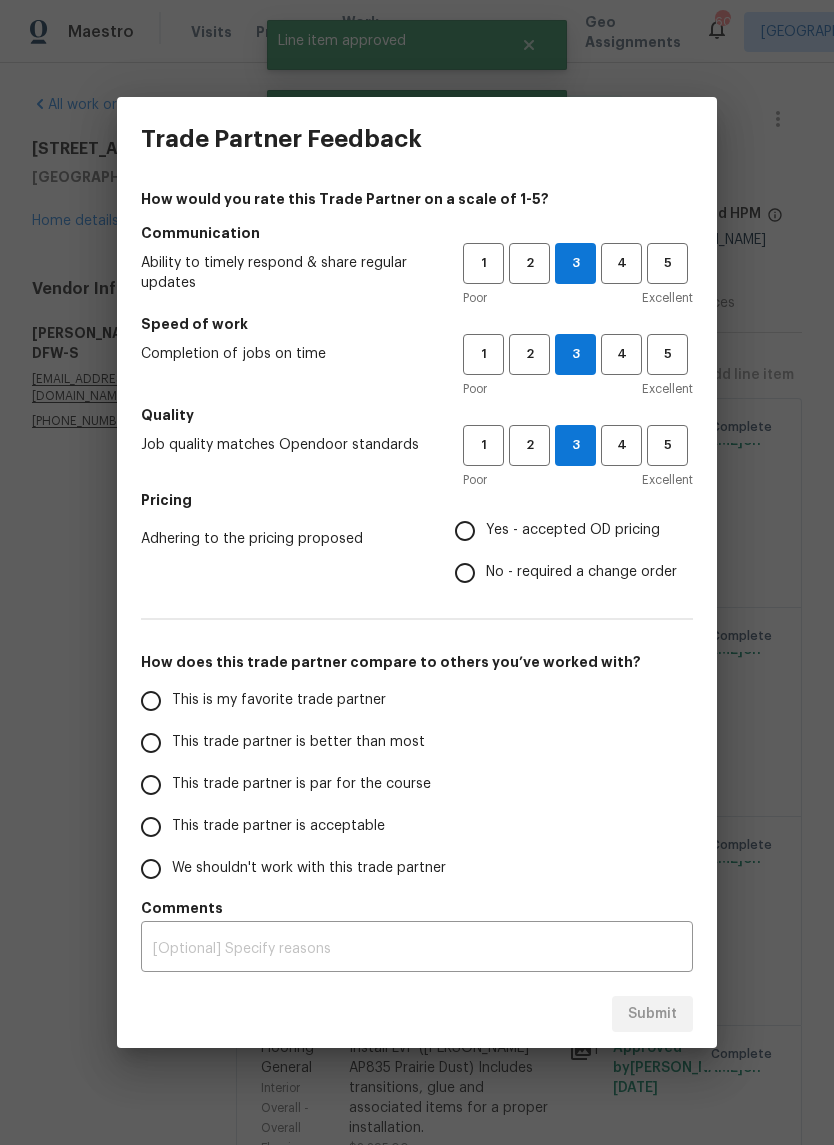 radio on "true" 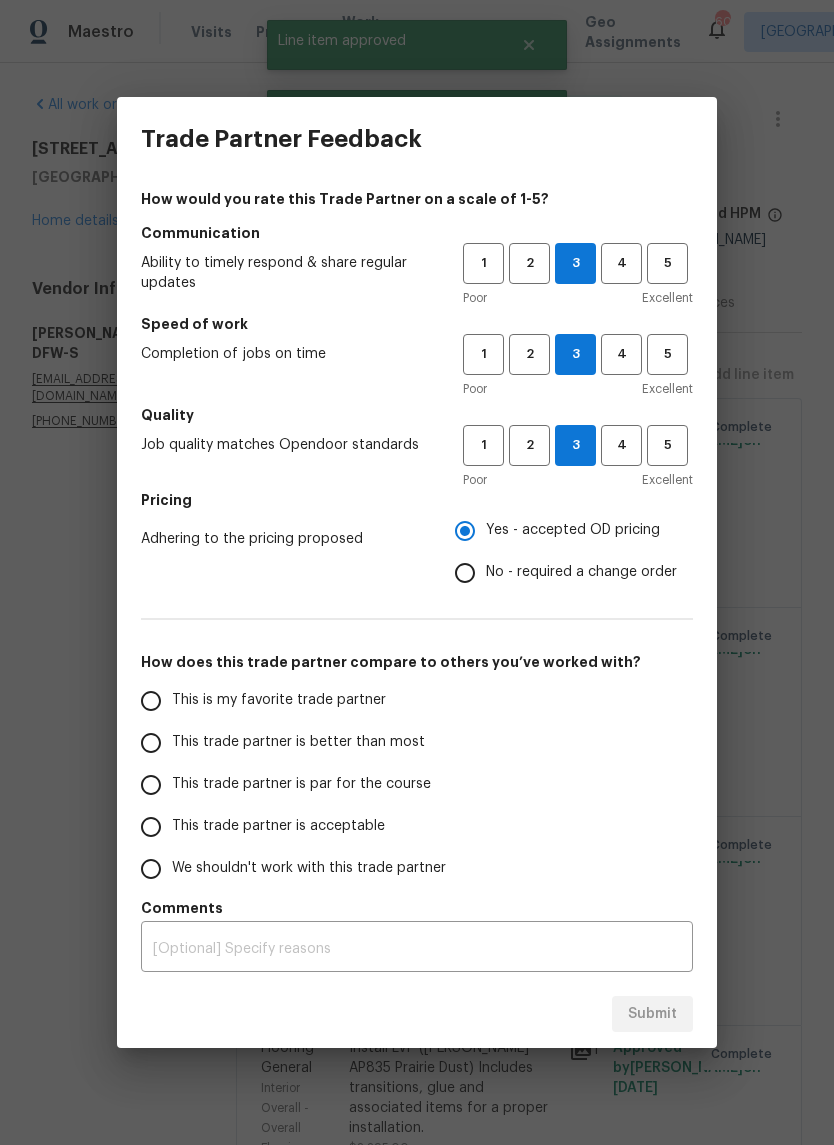 click on "This trade partner is par for the course" at bounding box center [151, 785] 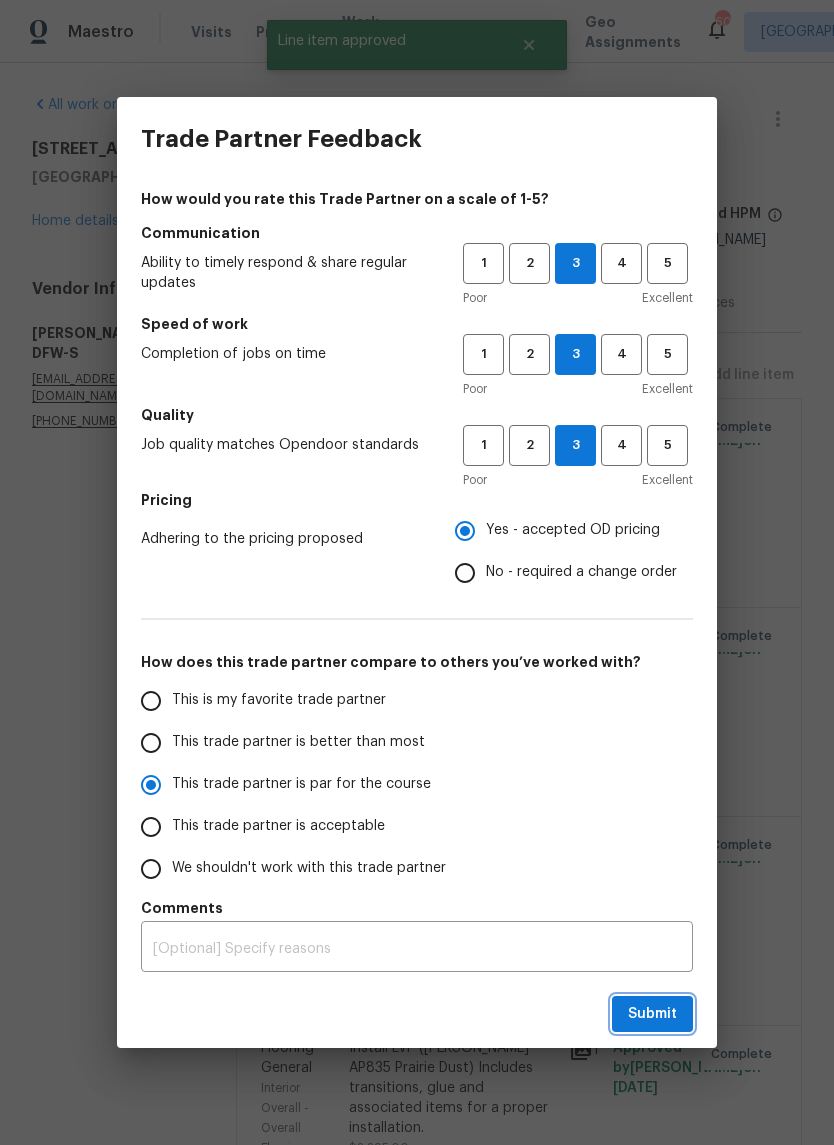 click on "Submit" at bounding box center (652, 1014) 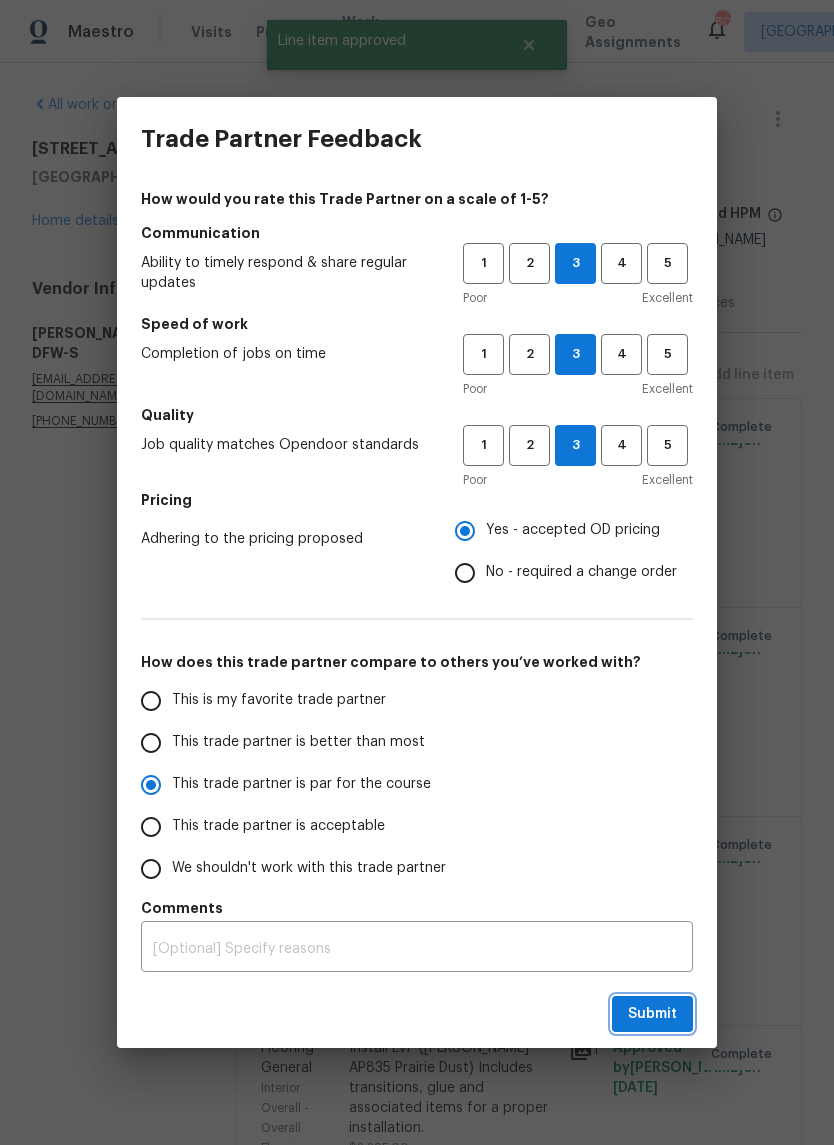 radio on "true" 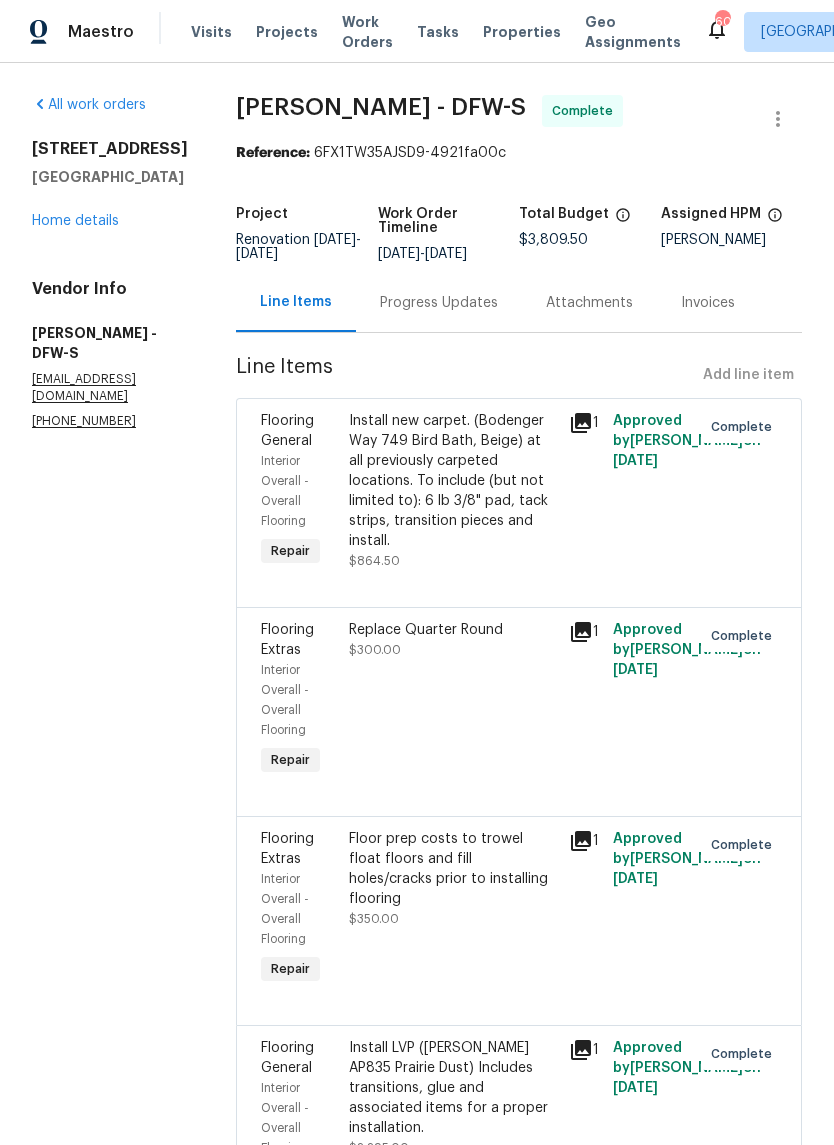 click on "Home details" at bounding box center (75, 221) 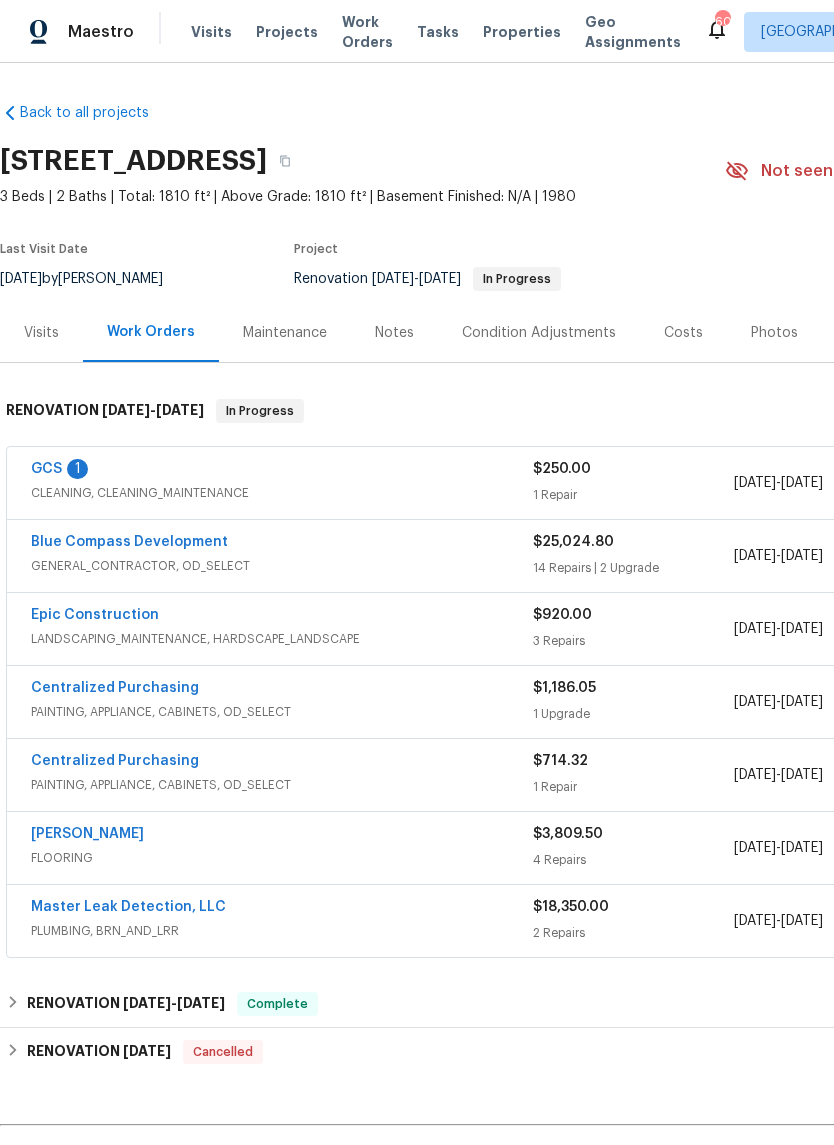 scroll, scrollTop: 0, scrollLeft: 0, axis: both 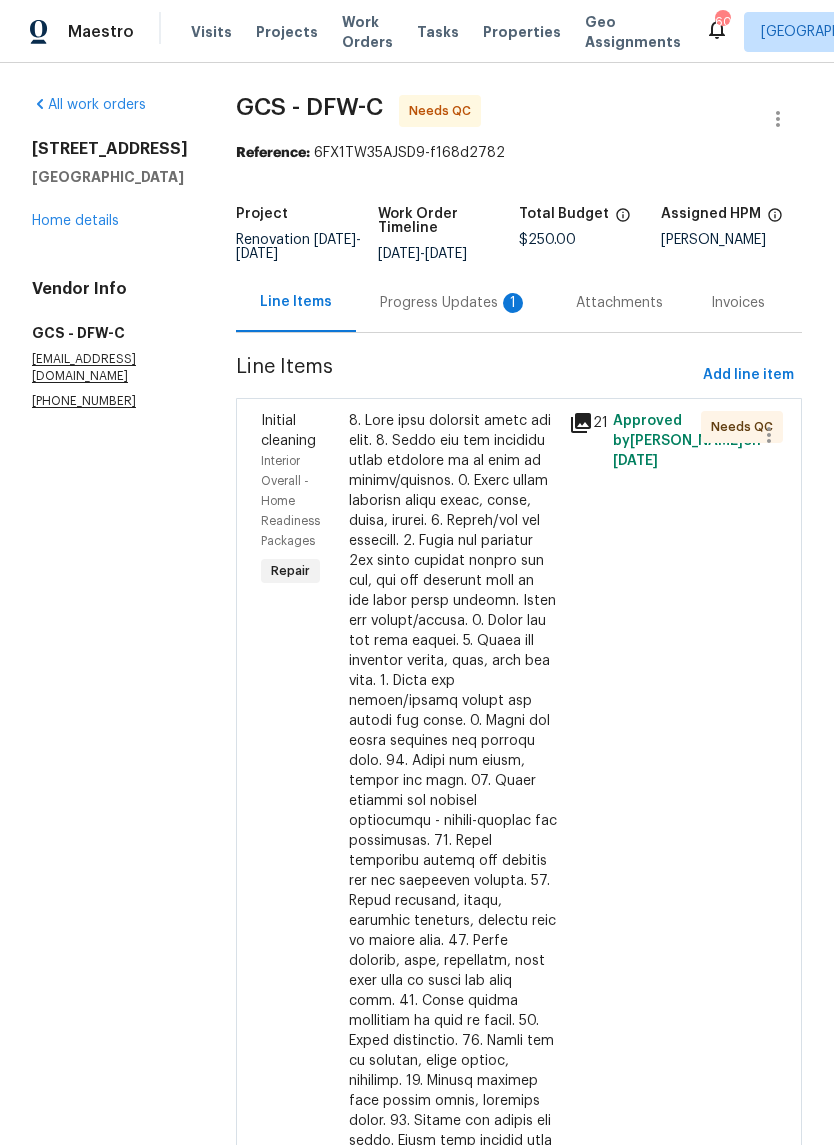 click on "Progress Updates 1" at bounding box center [454, 303] 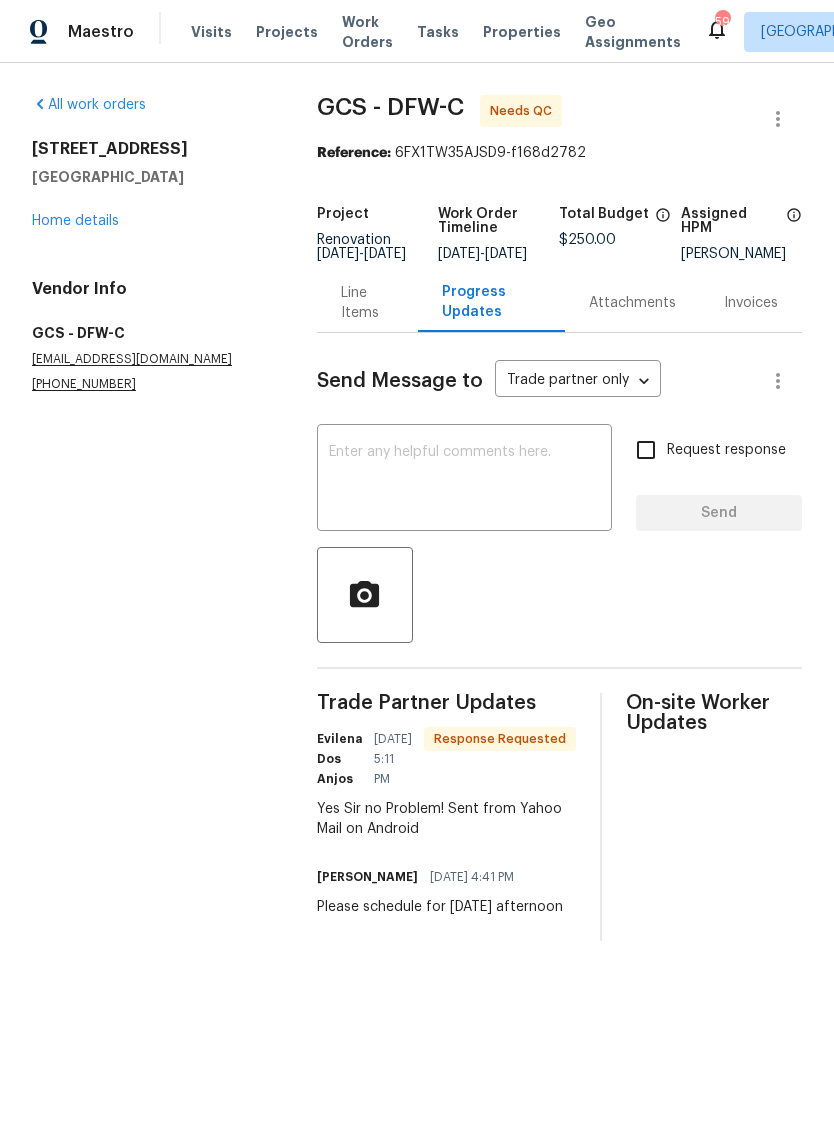 click on "Line Items" at bounding box center [367, 303] 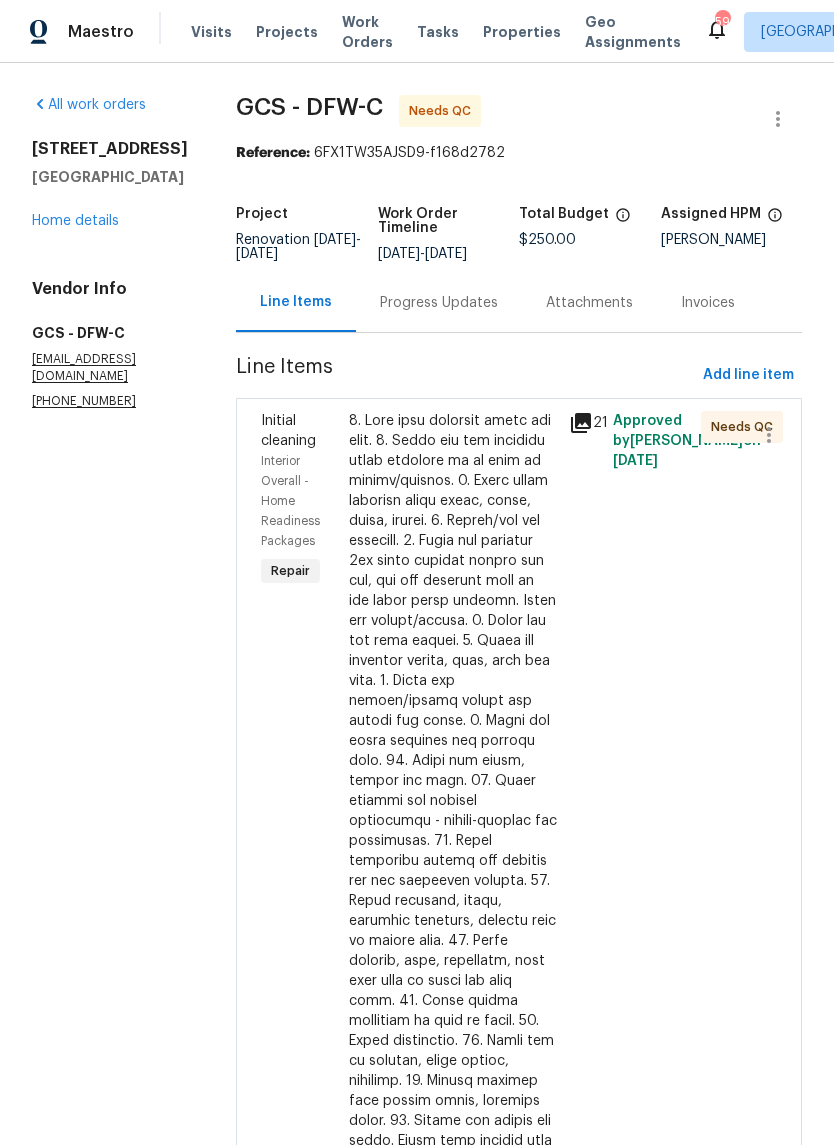 click at bounding box center [453, 891] 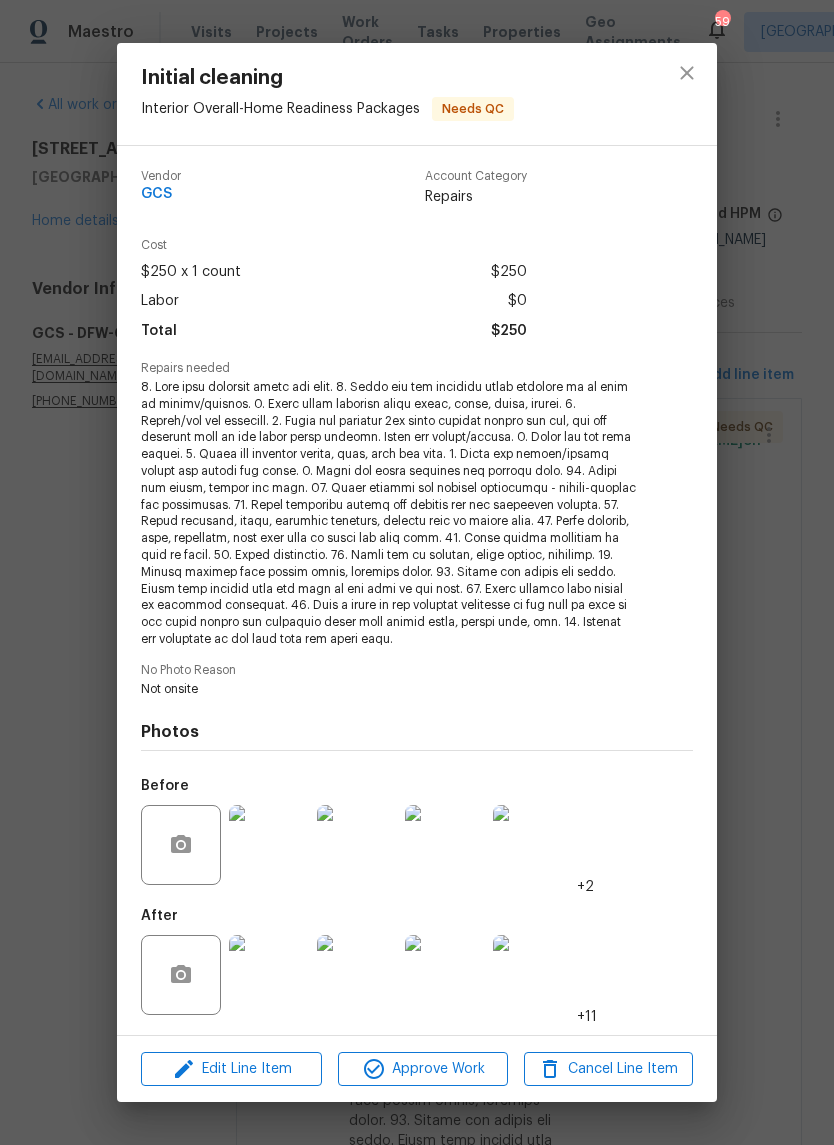 scroll, scrollTop: 49, scrollLeft: 0, axis: vertical 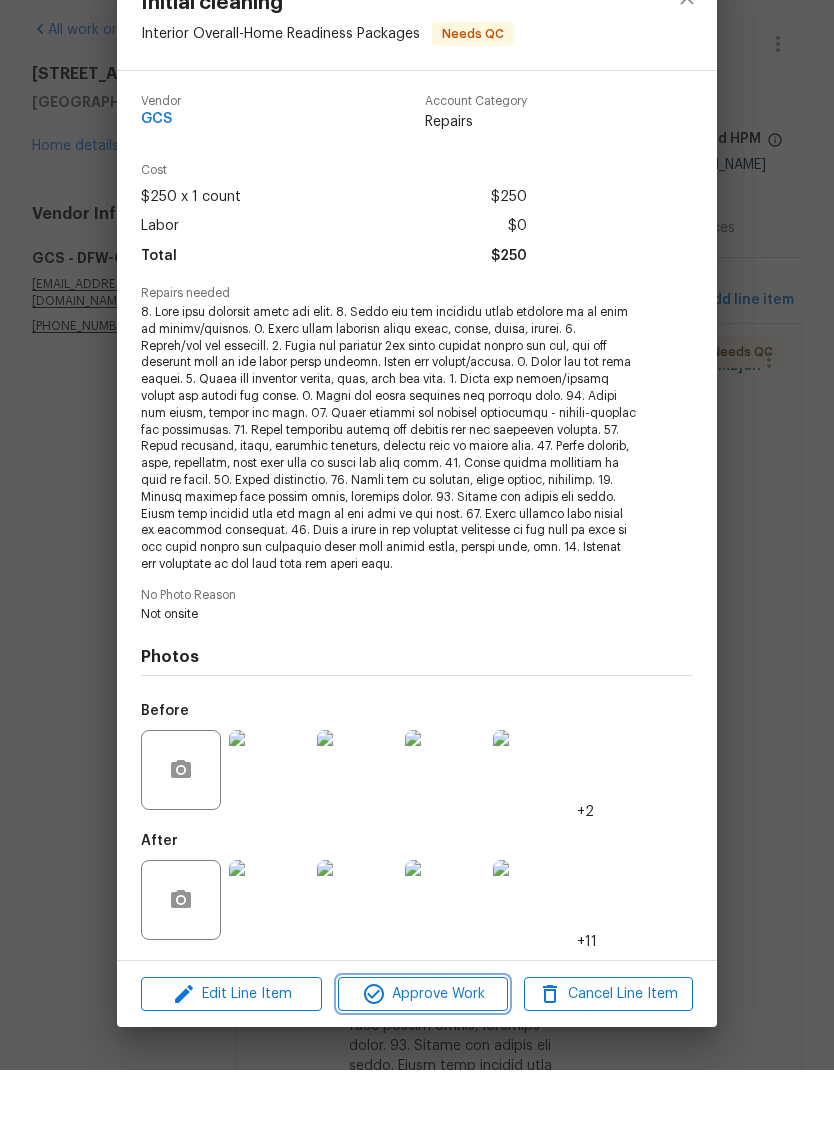 click on "Approve Work" at bounding box center (422, 1069) 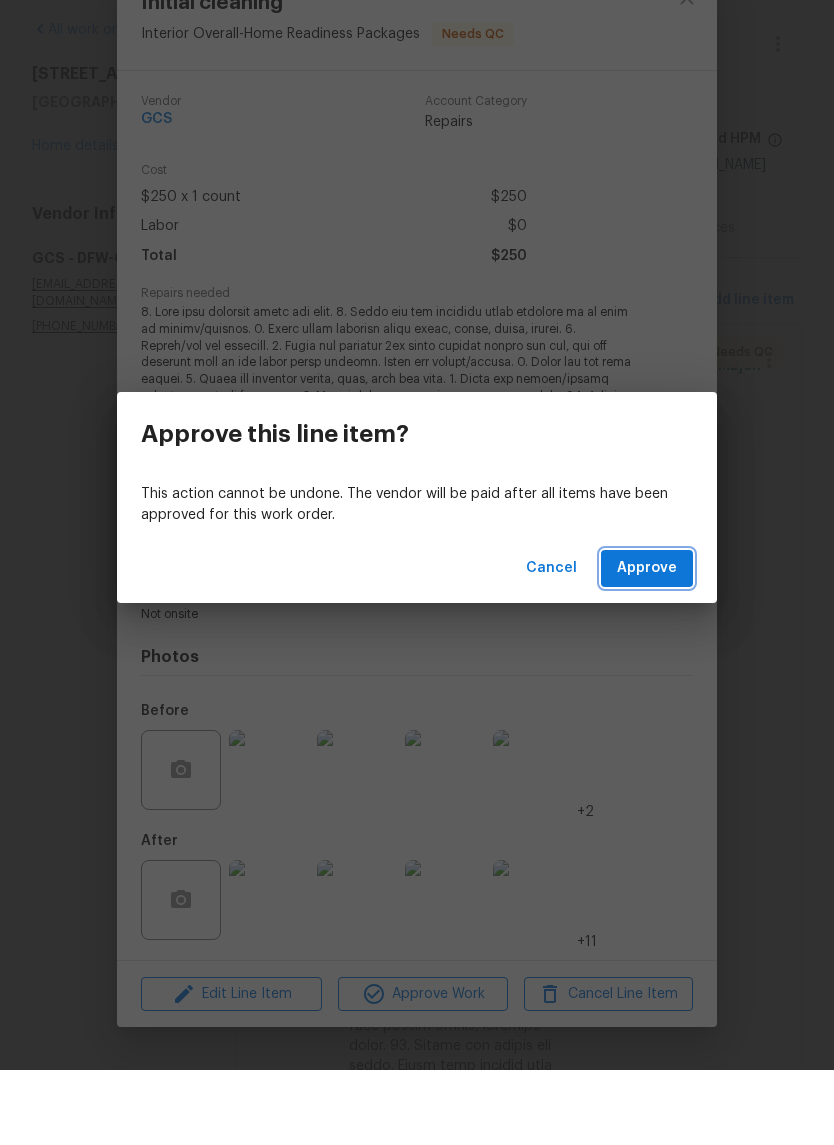 click on "Approve" at bounding box center [647, 643] 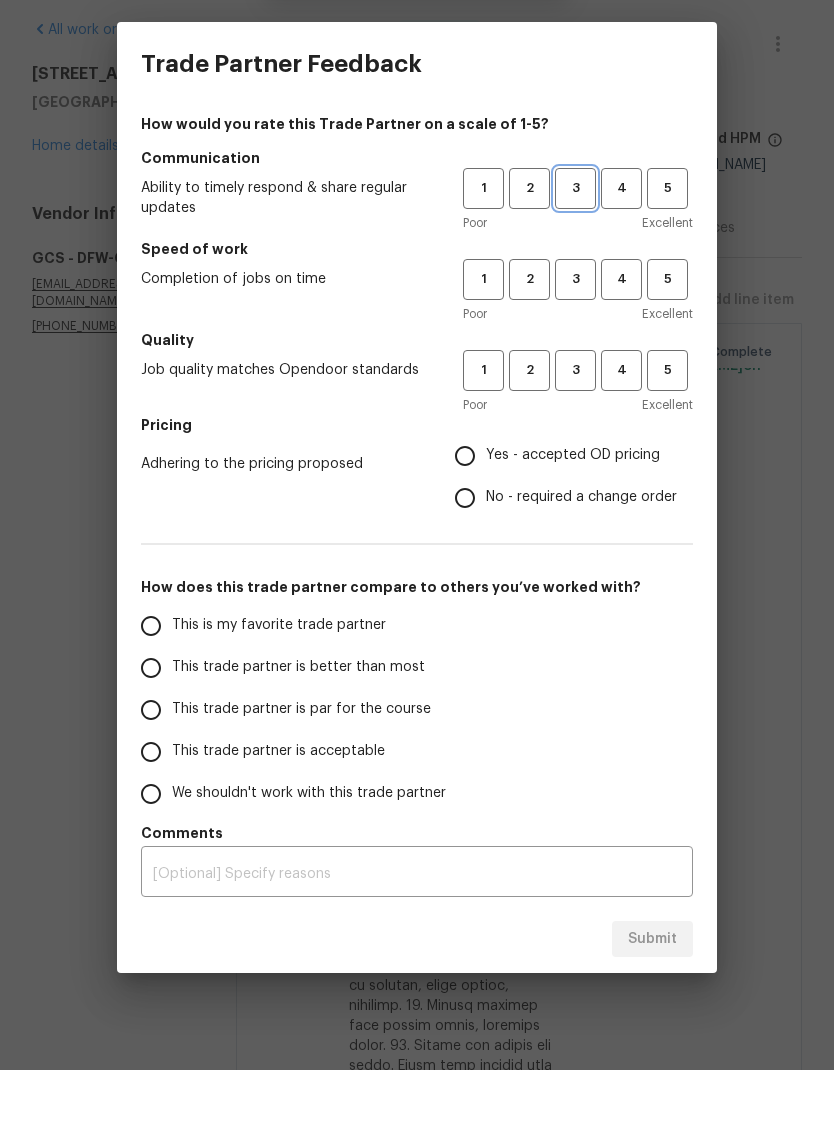 click on "3" at bounding box center [575, 263] 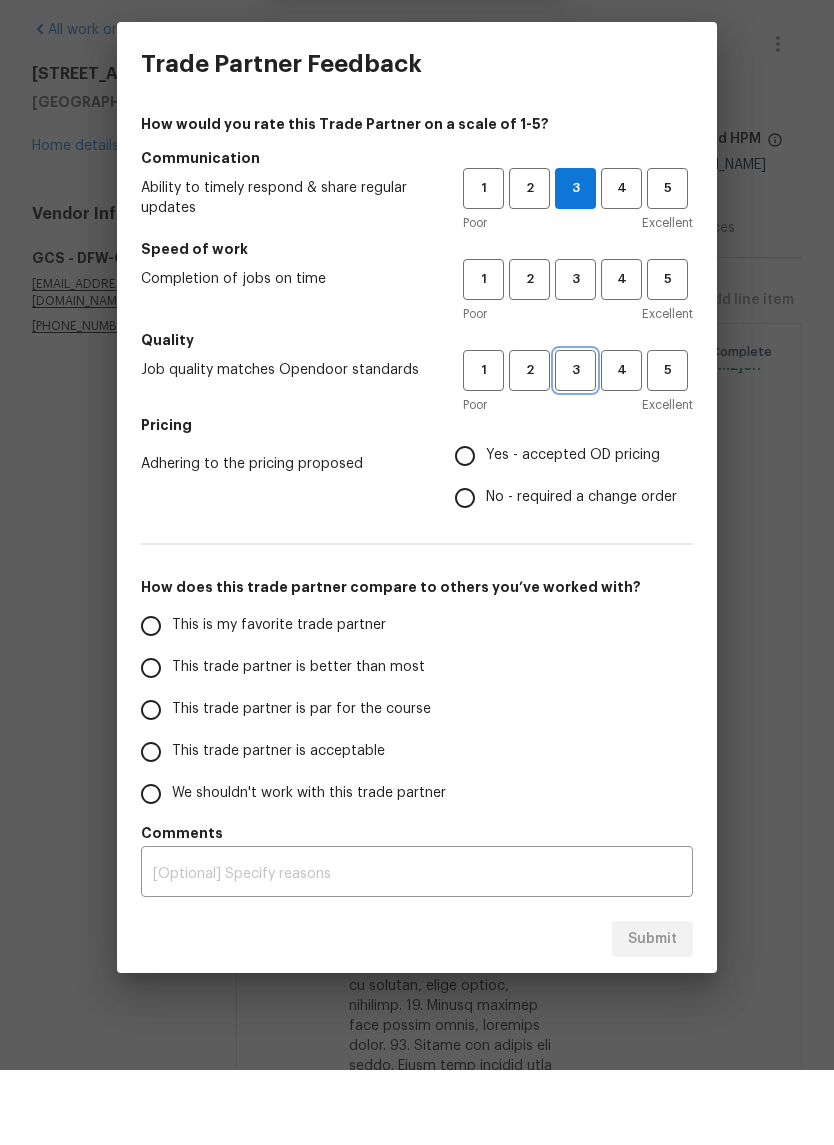 click on "3" at bounding box center (575, 445) 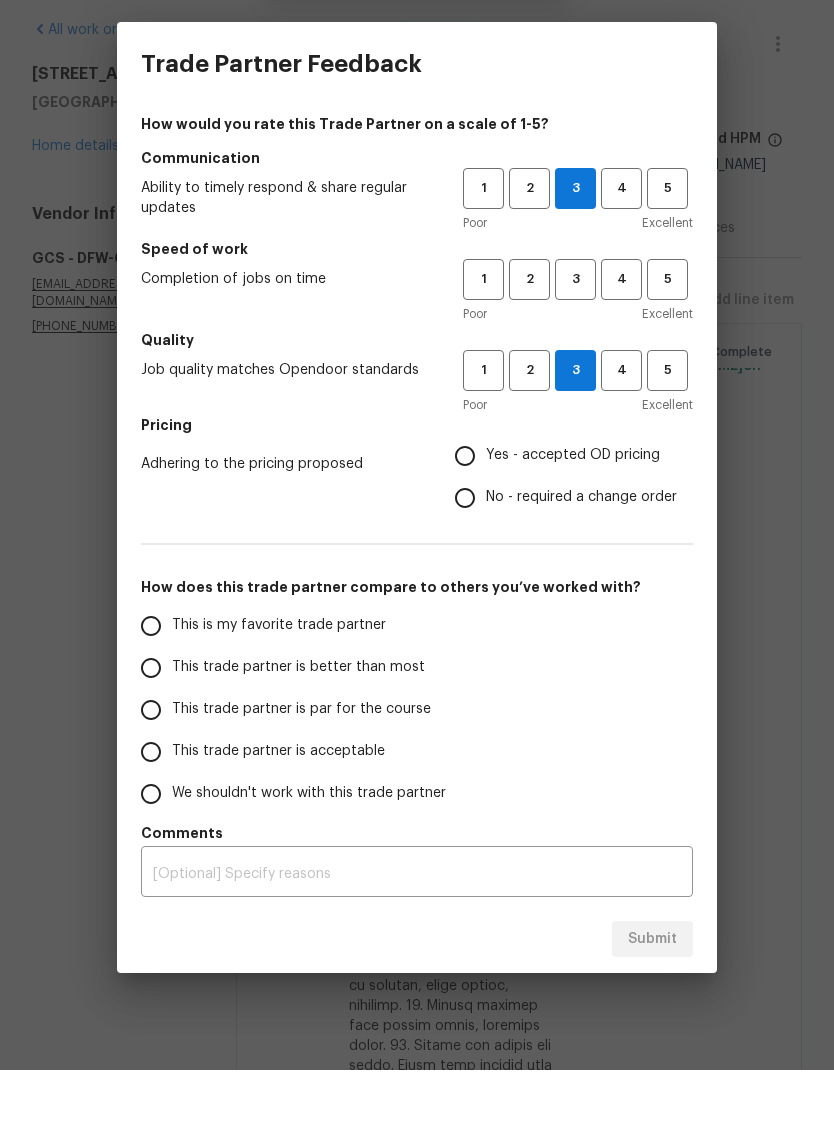 click on "Yes - accepted OD pricing" at bounding box center (465, 531) 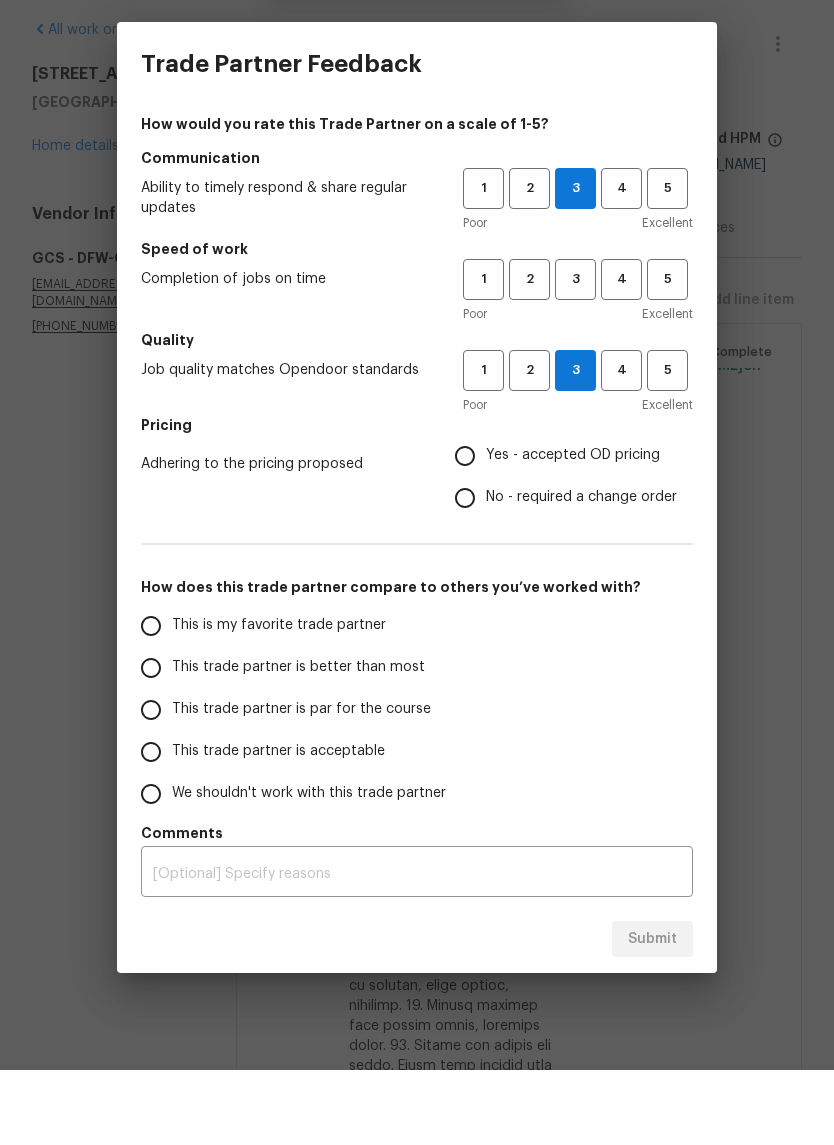 radio on "true" 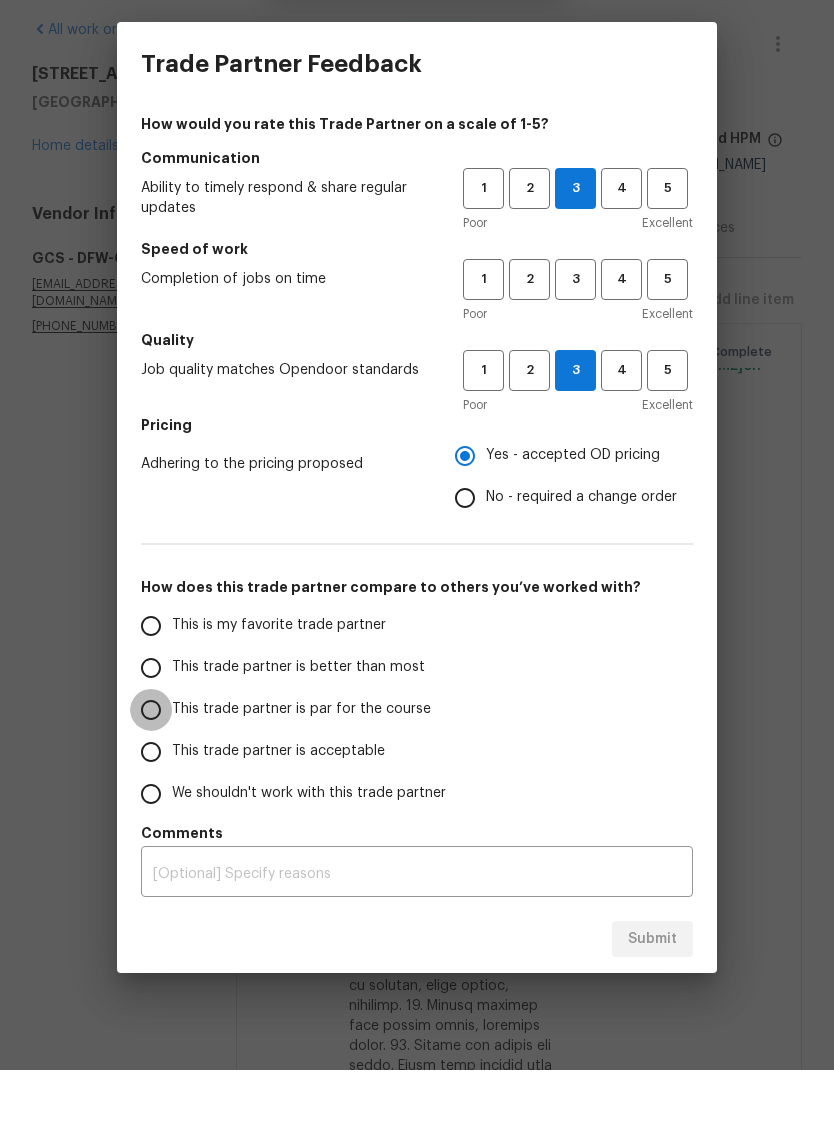 click on "This trade partner is par for the course" at bounding box center (151, 785) 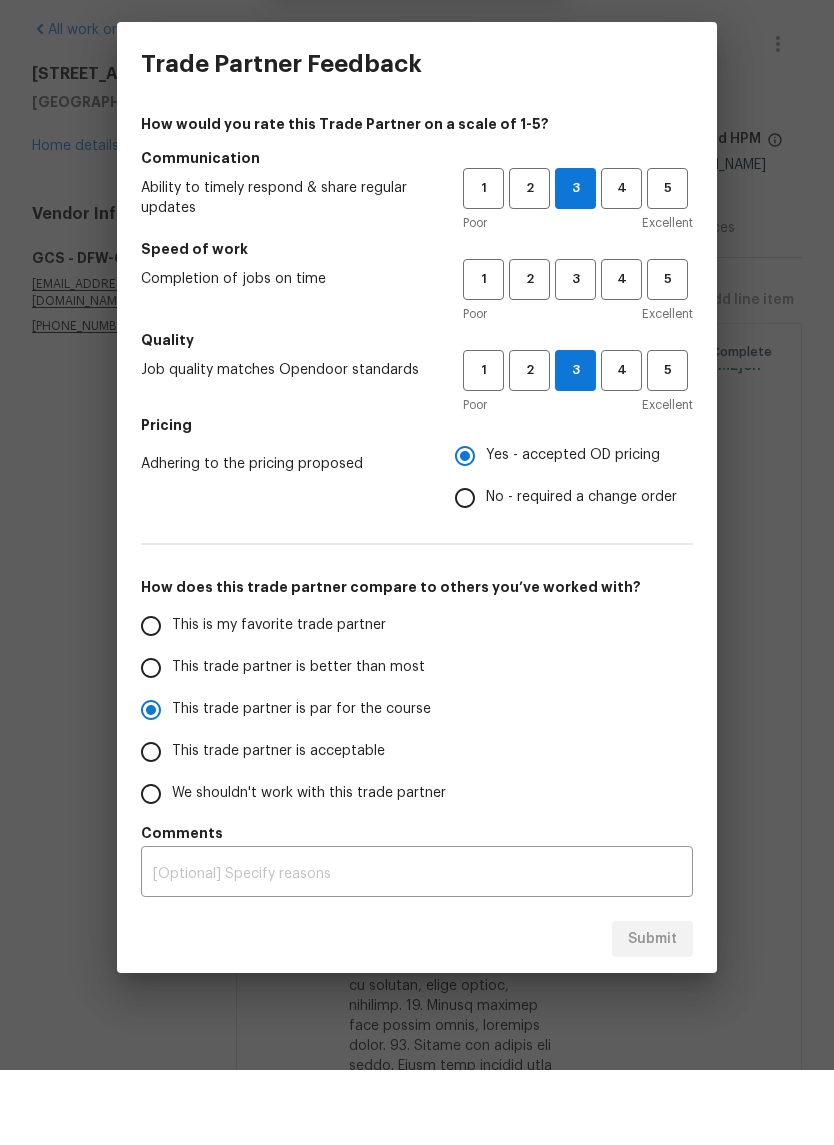 click on "Submit" at bounding box center [417, 1014] 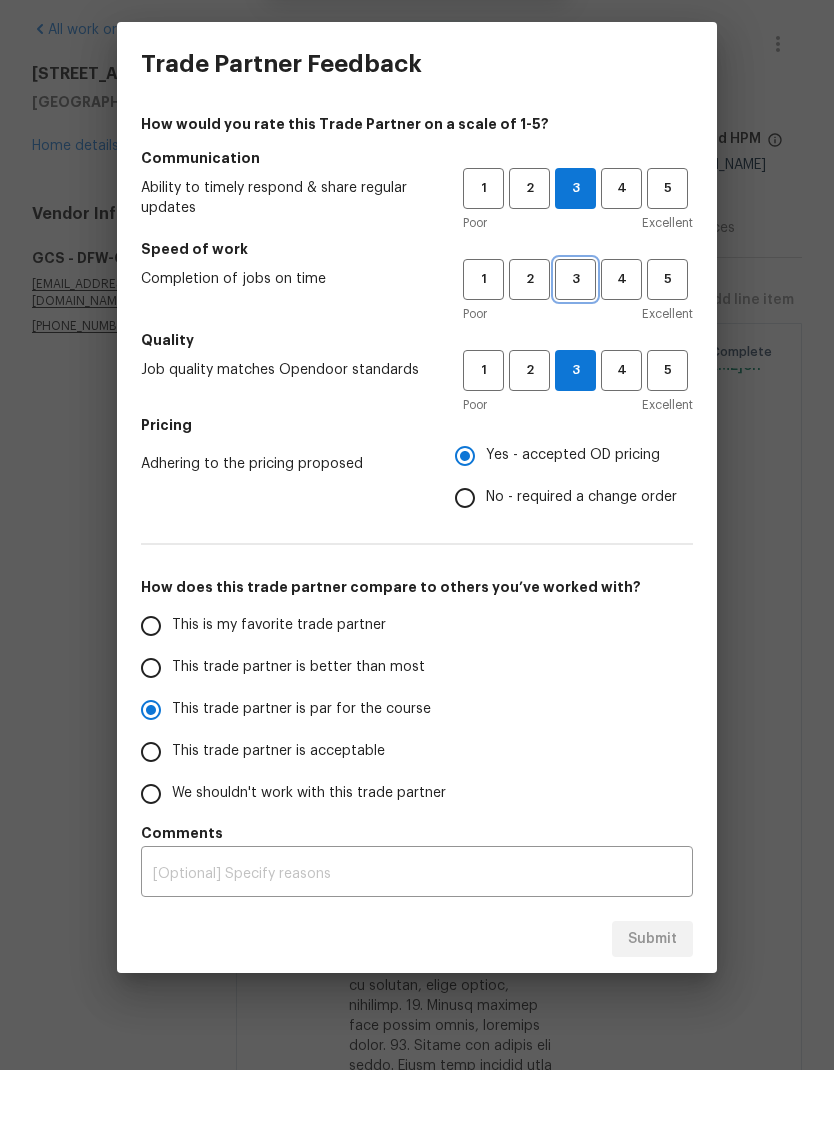 click on "3" at bounding box center (575, 354) 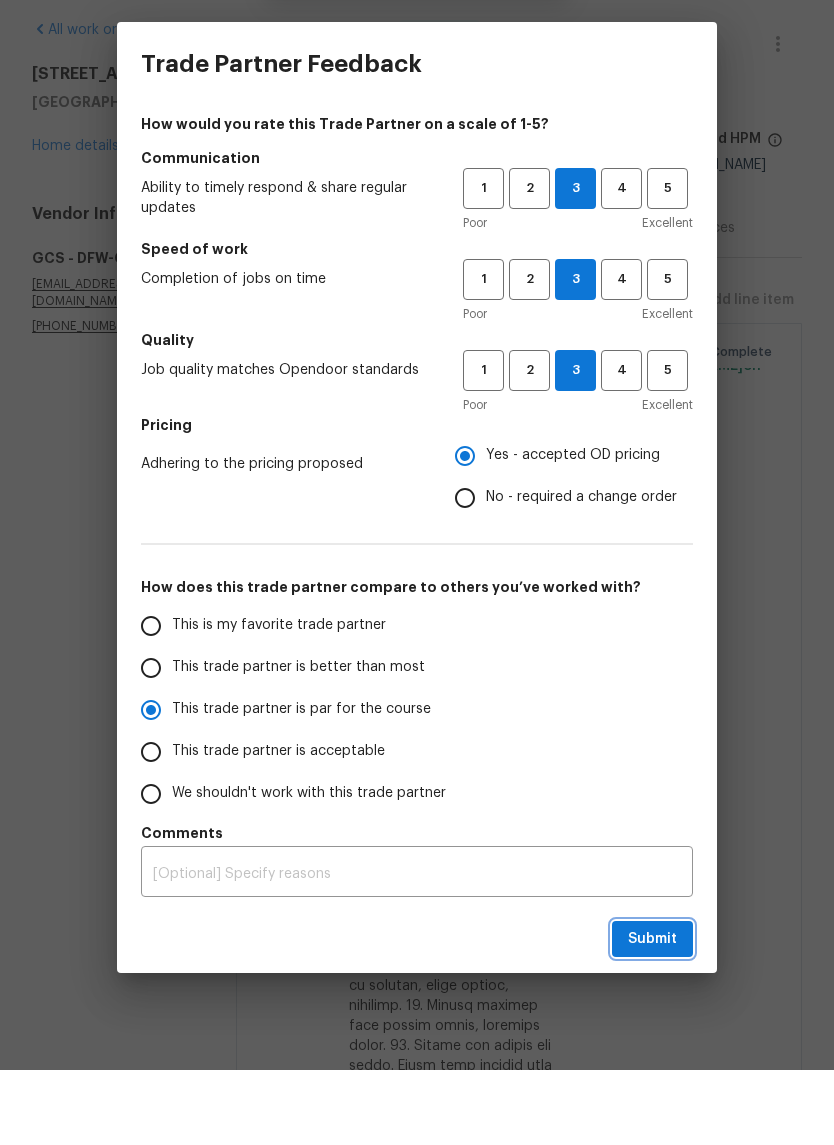 click on "Submit" at bounding box center (652, 1014) 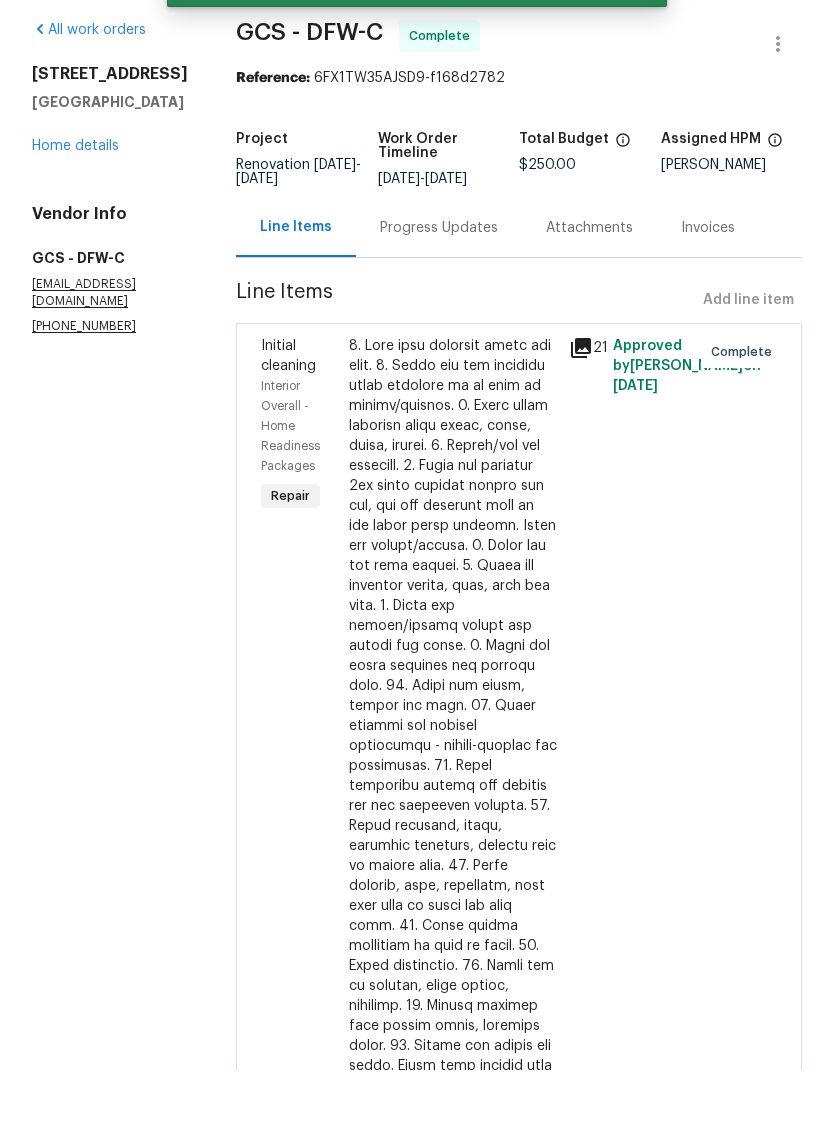 click on "Home details" at bounding box center (75, 221) 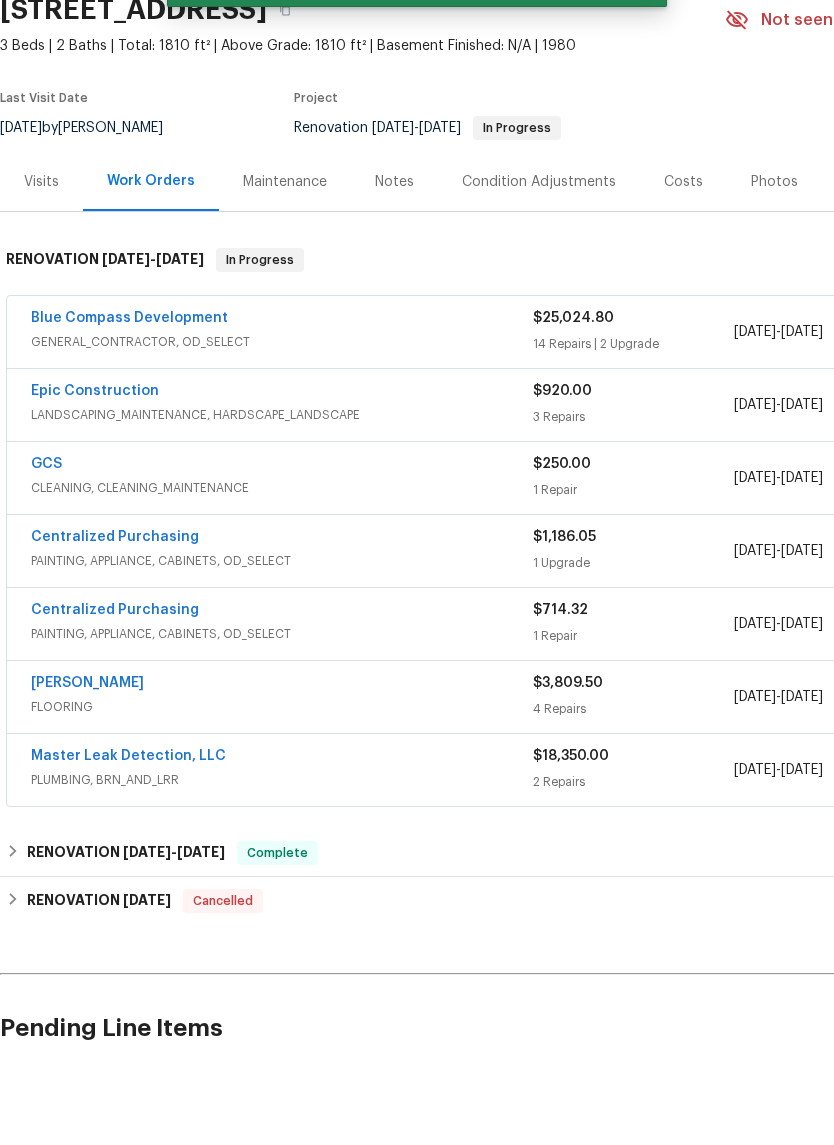 scroll, scrollTop: 76, scrollLeft: 0, axis: vertical 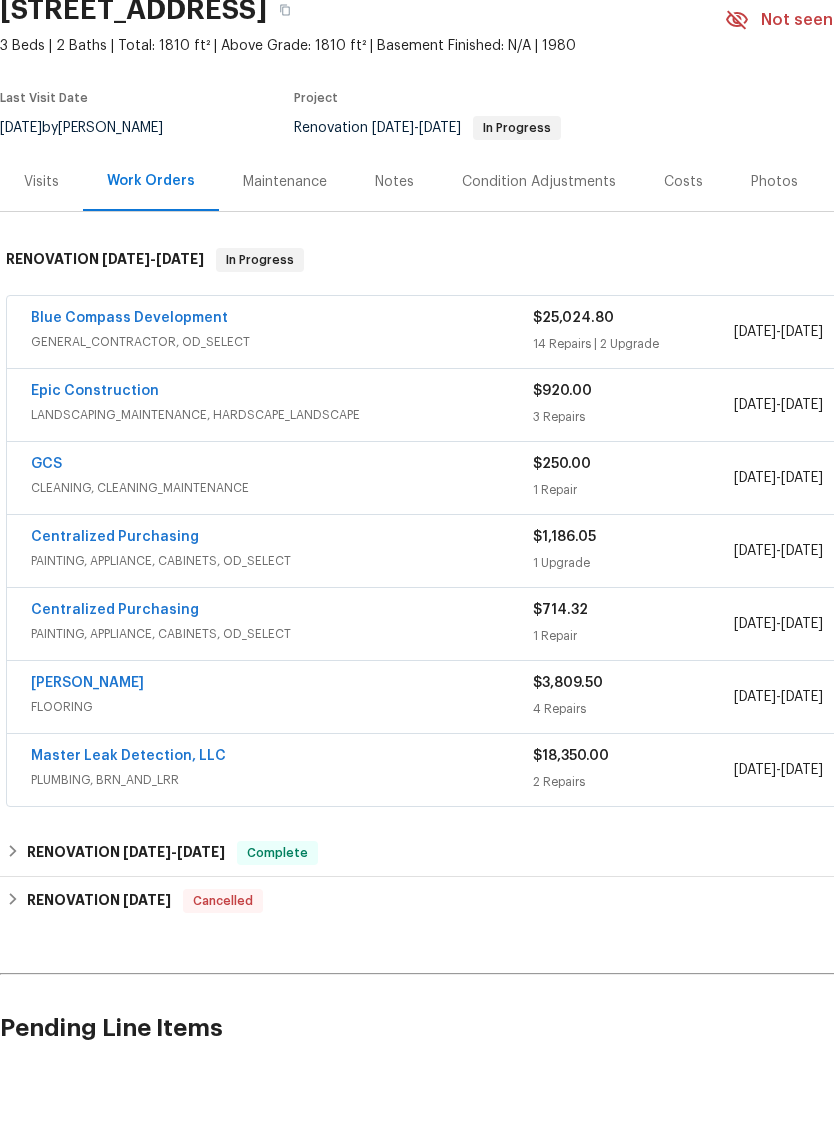 click on "Epic Construction" at bounding box center [95, 466] 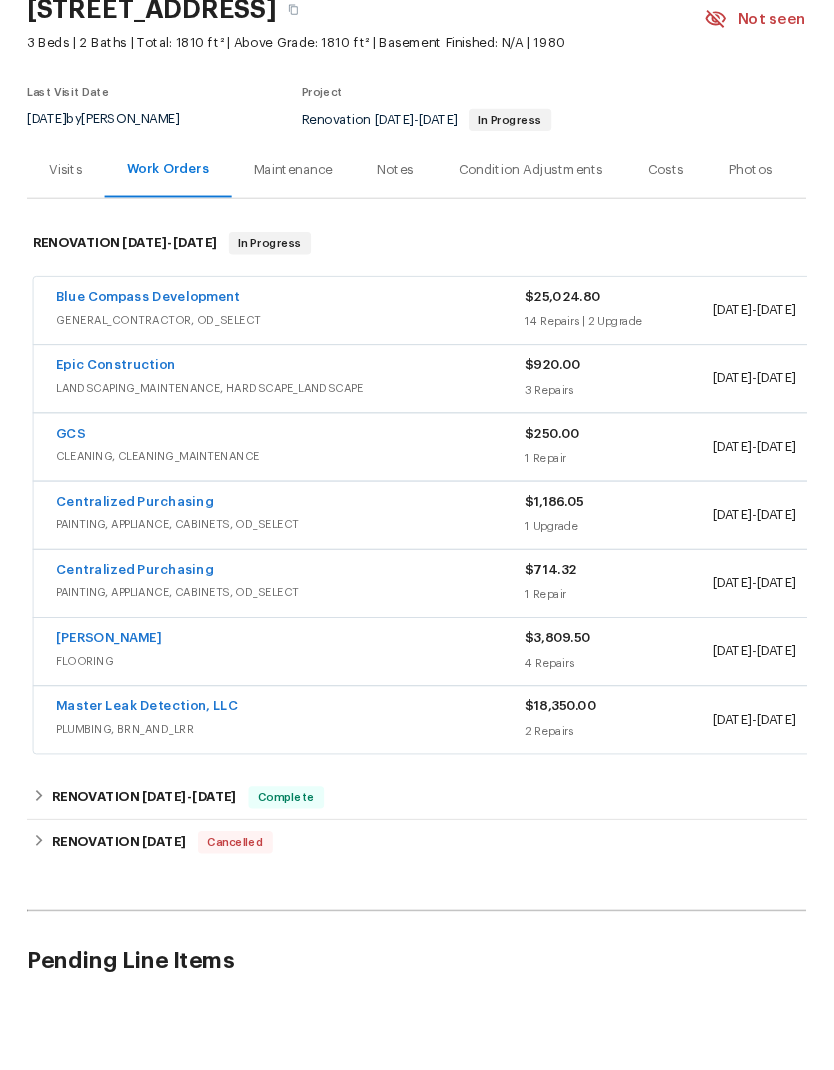 scroll, scrollTop: 0, scrollLeft: 0, axis: both 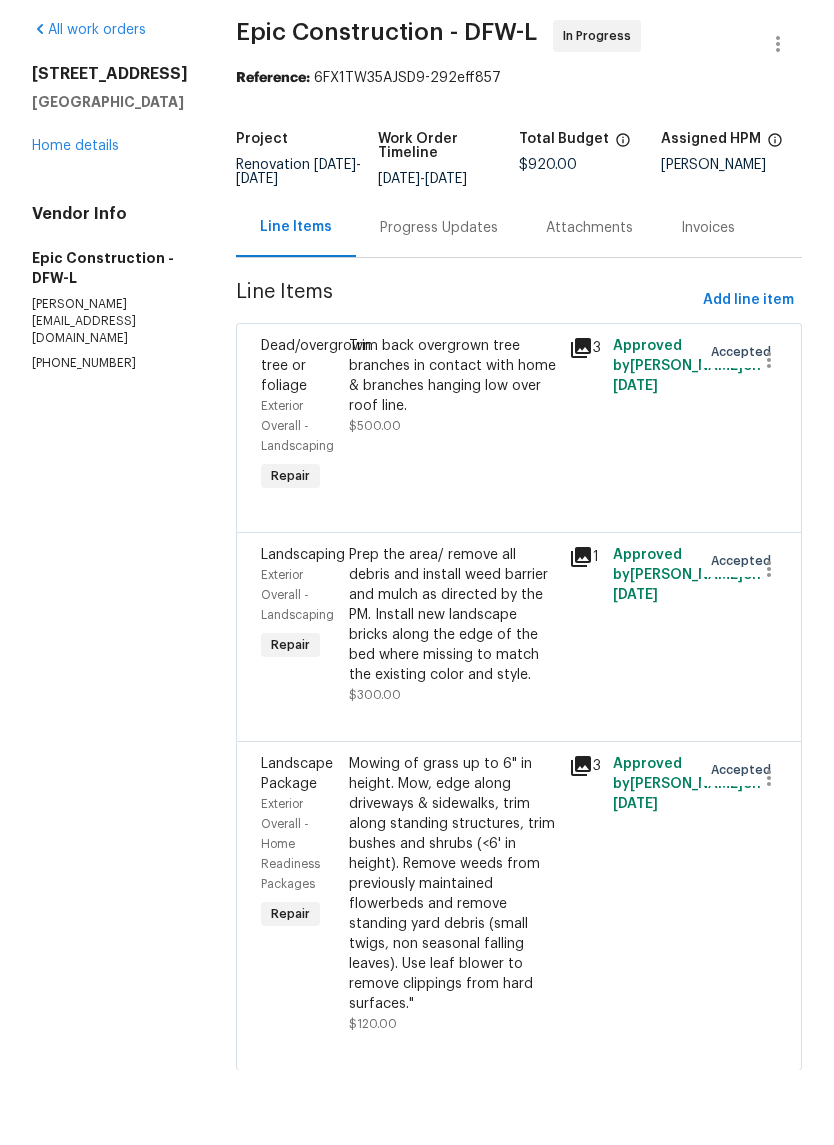click on "Progress Updates" at bounding box center [439, 303] 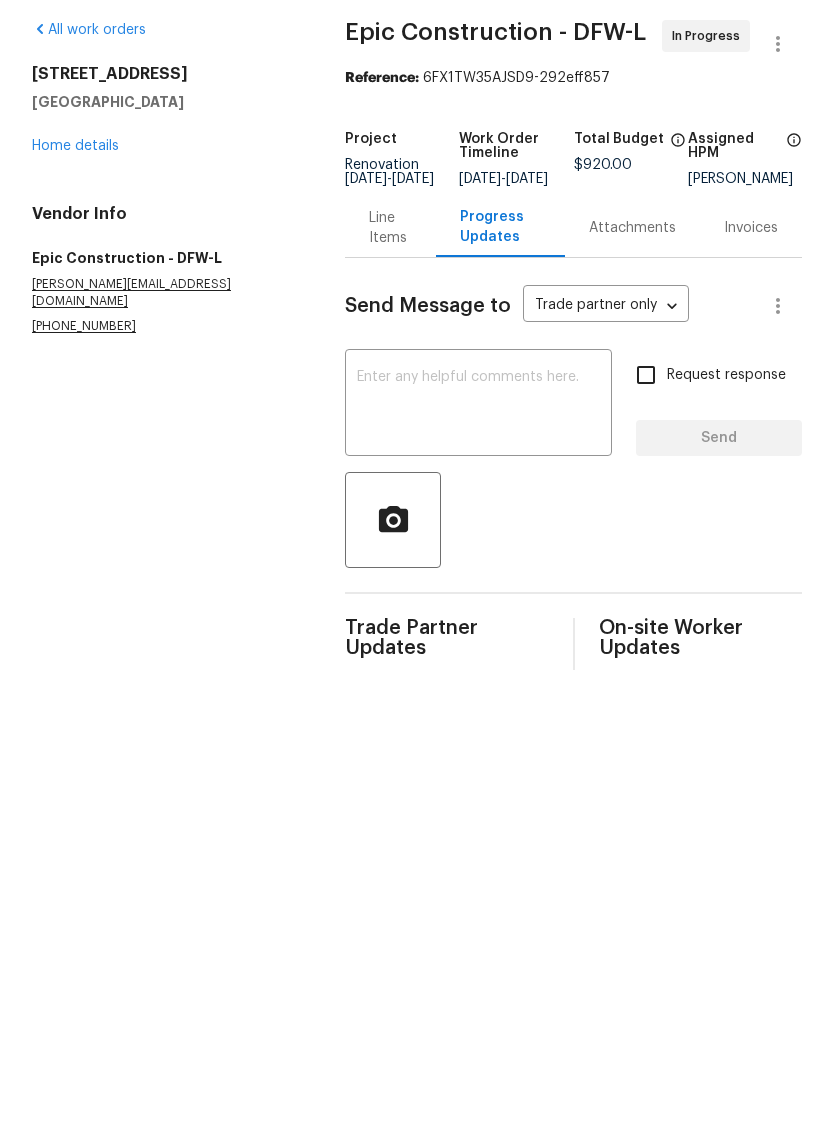 click at bounding box center [478, 480] 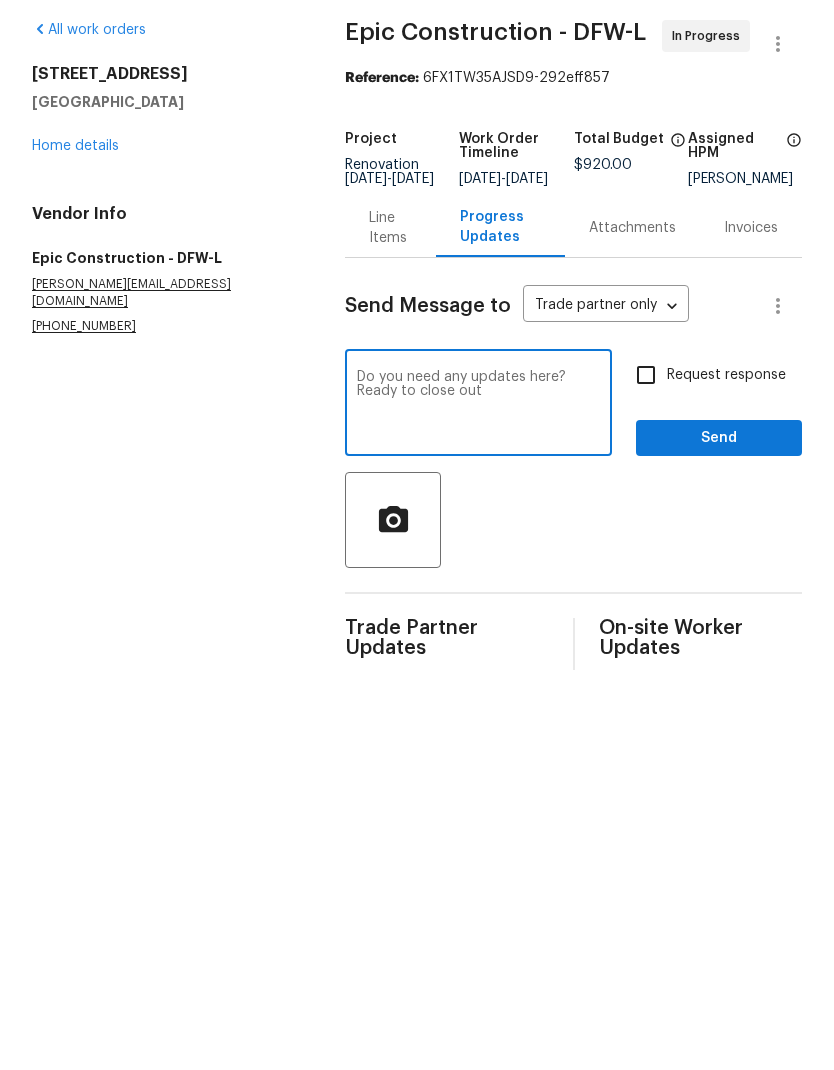 type on "Do you need any updates here? Ready to close out" 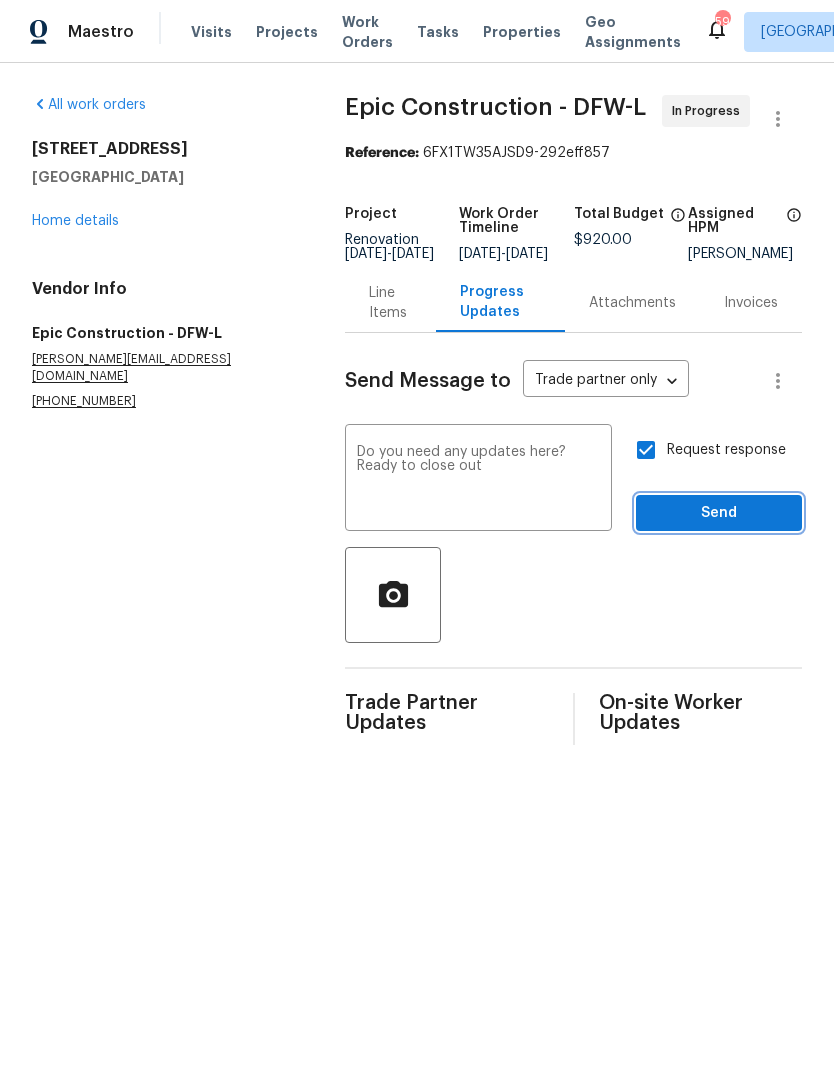 click on "Send" at bounding box center (719, 513) 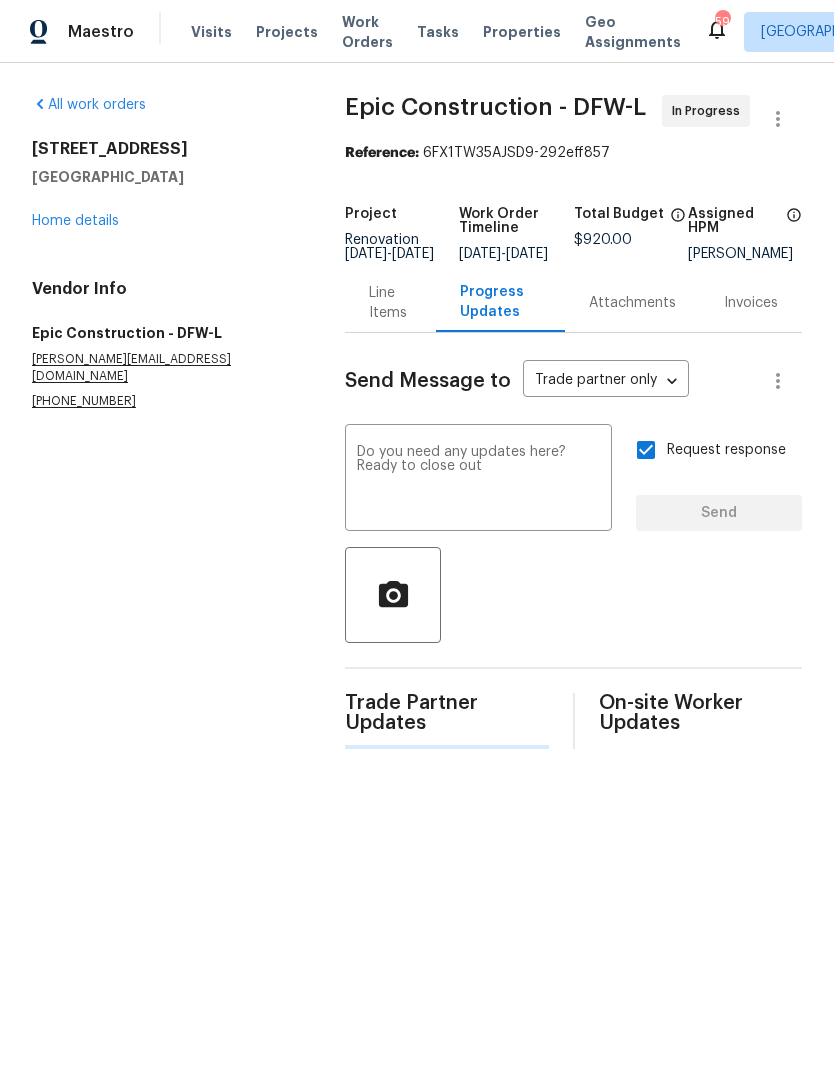 type 